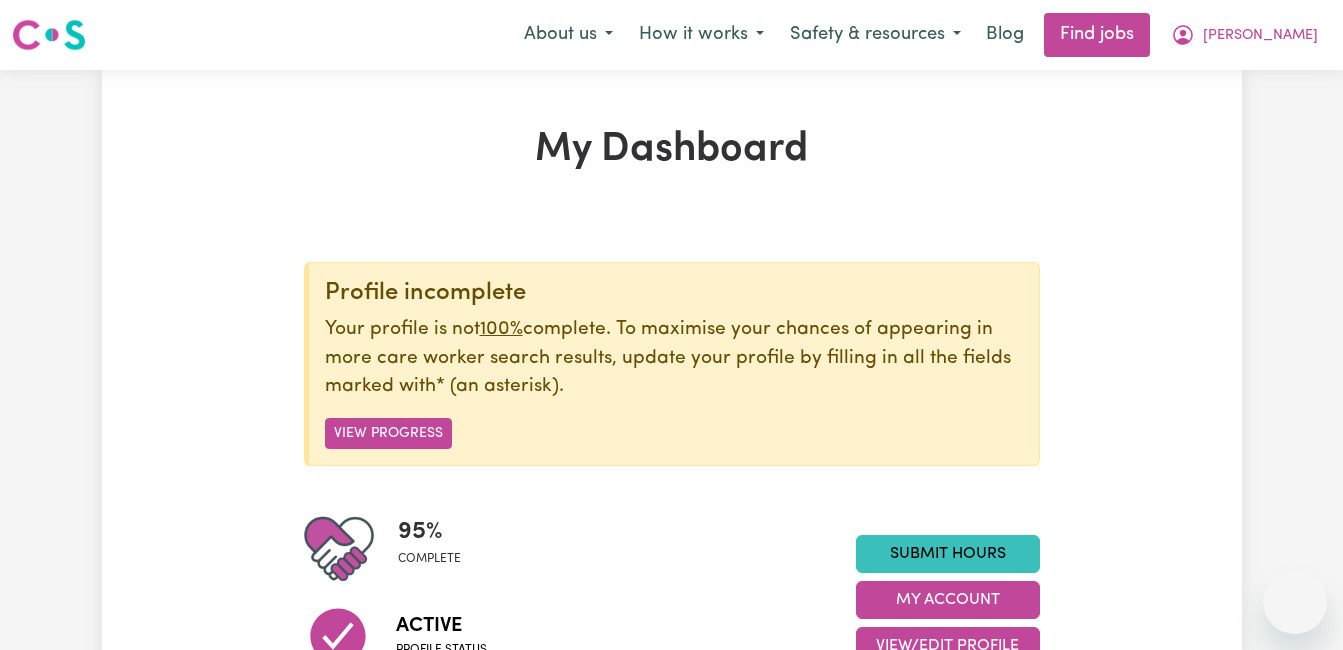 scroll, scrollTop: 100, scrollLeft: 0, axis: vertical 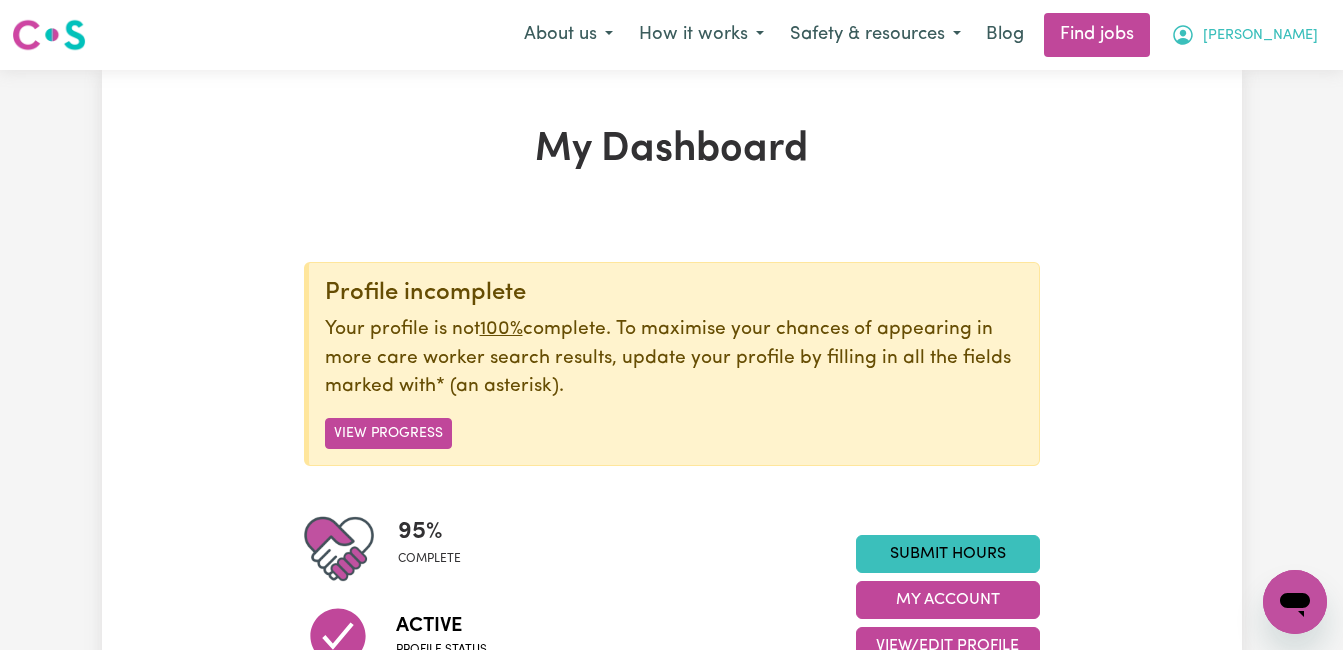 click on "[PERSON_NAME]" at bounding box center (1260, 36) 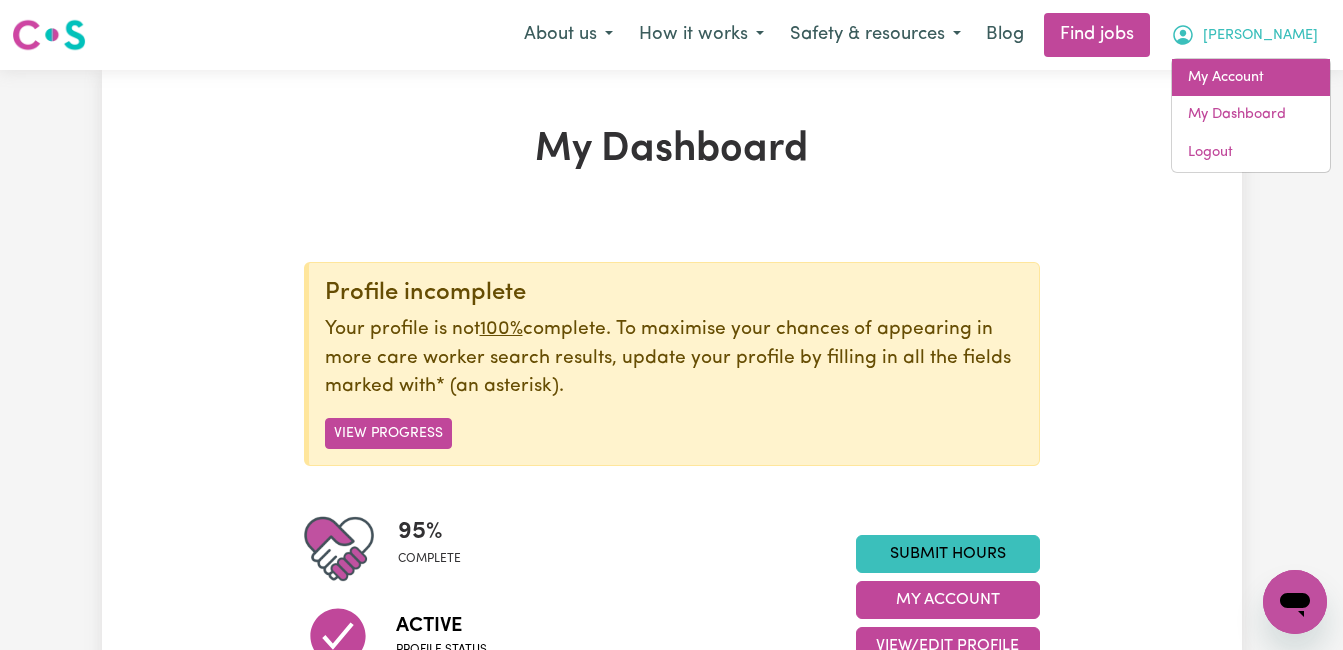 click on "My Account" at bounding box center [1251, 78] 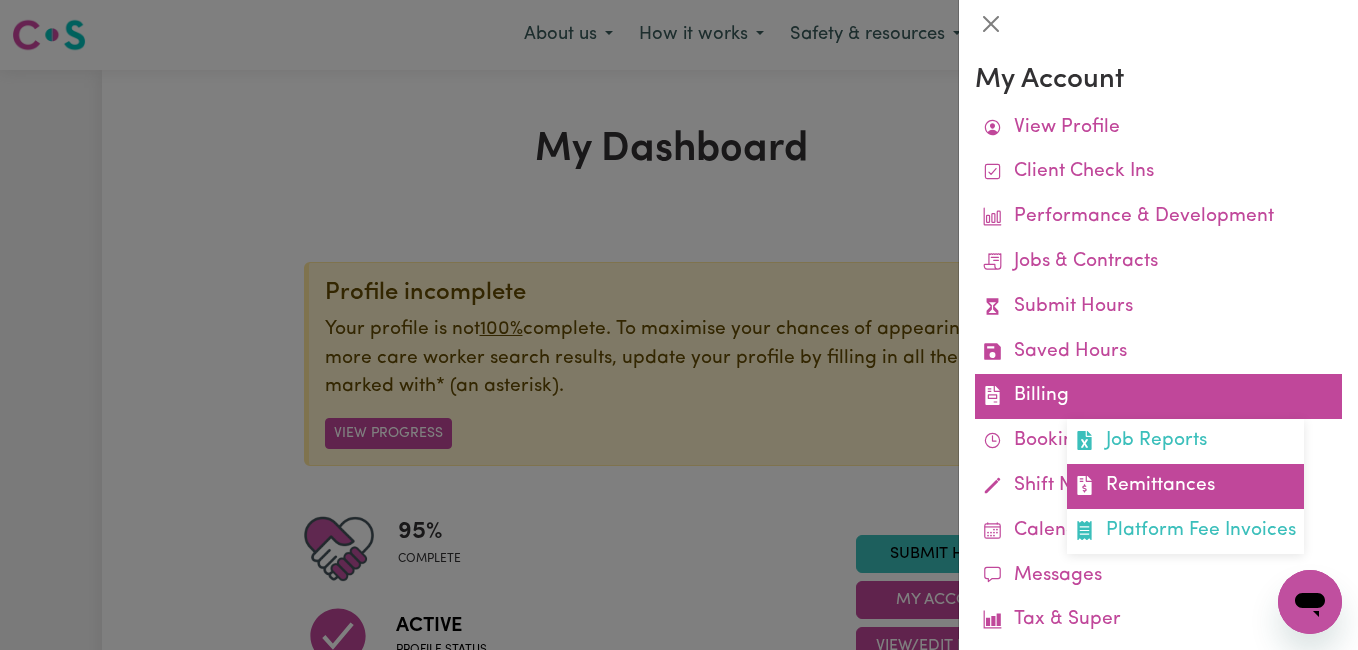 click on "Remittances" at bounding box center (1185, 486) 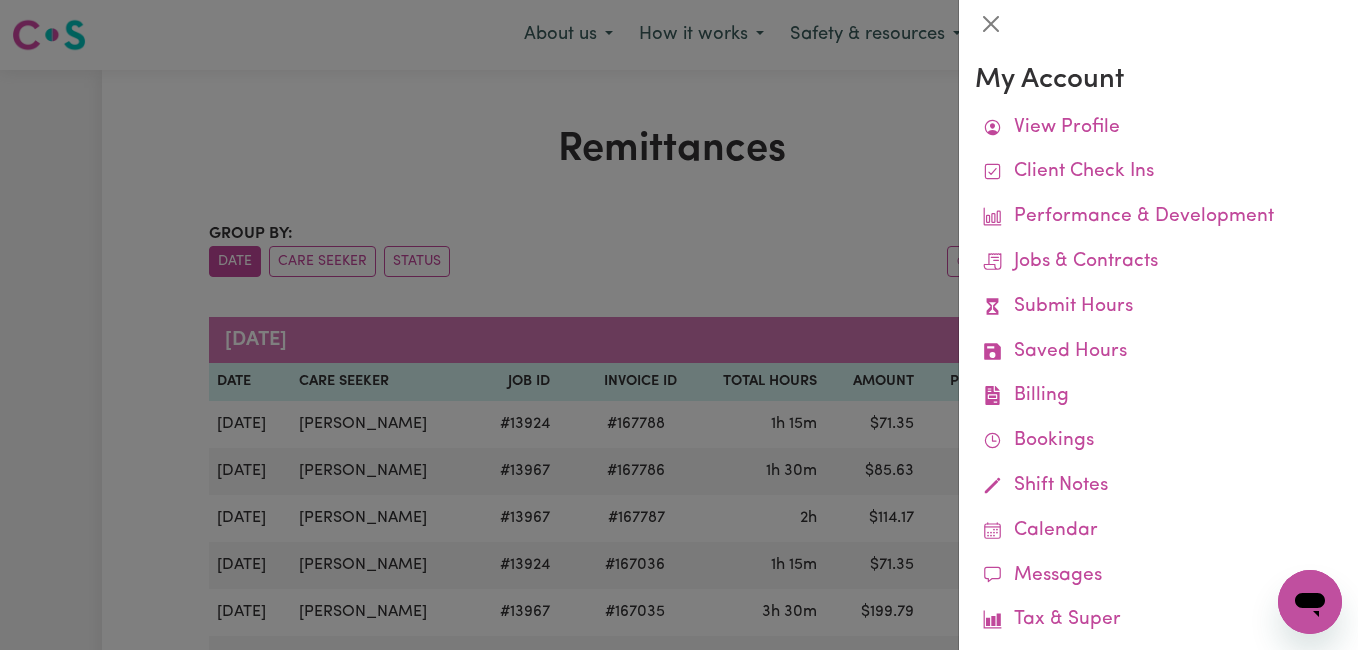 click at bounding box center [679, 325] 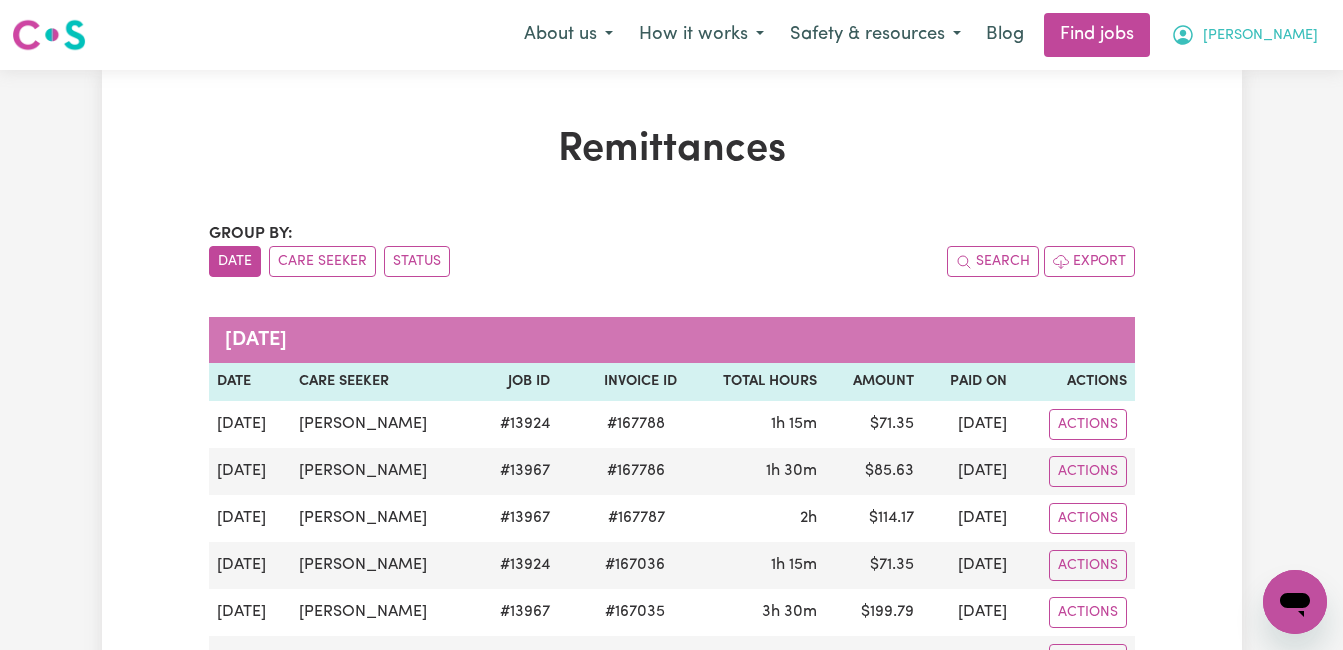 click on "[PERSON_NAME]" at bounding box center [1260, 36] 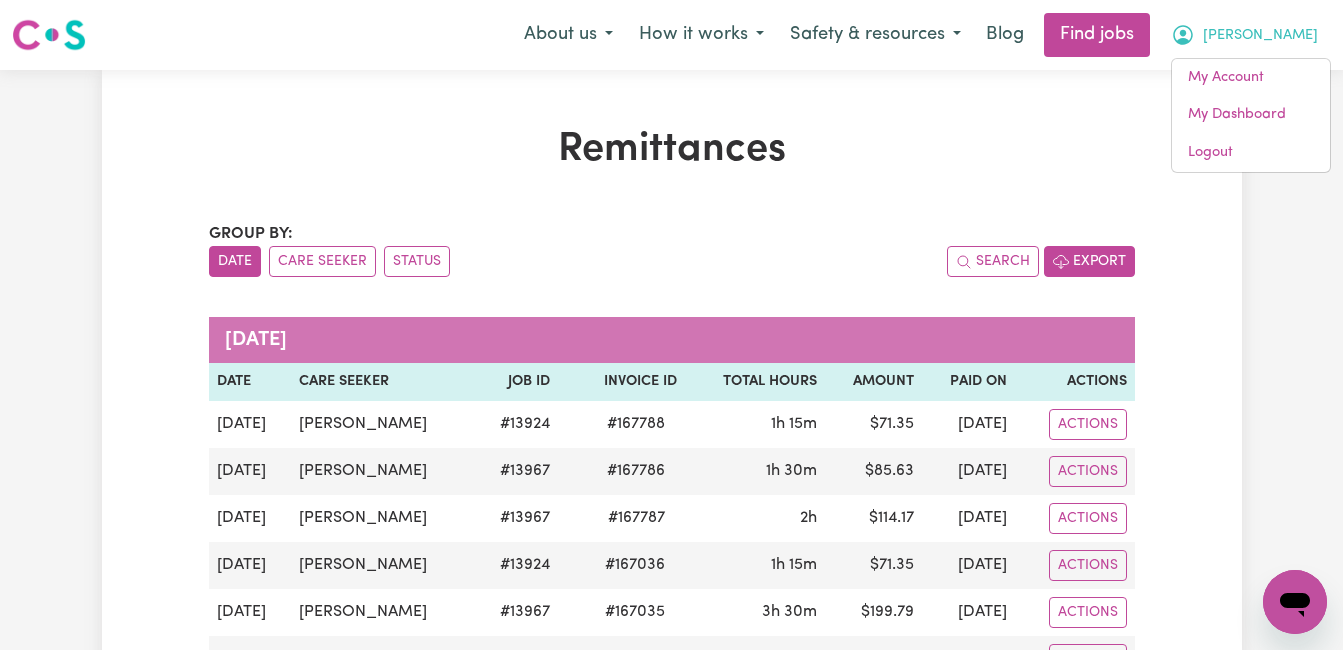 click on "Export" at bounding box center [1089, 261] 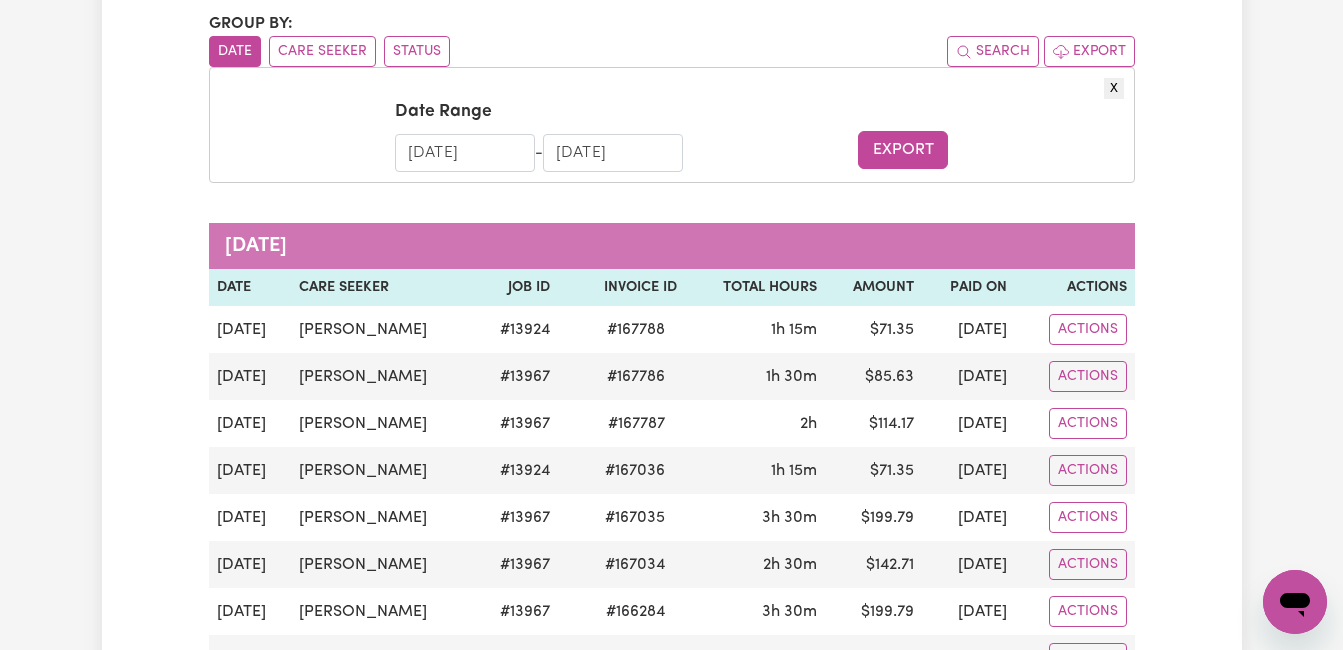 scroll, scrollTop: 0, scrollLeft: 0, axis: both 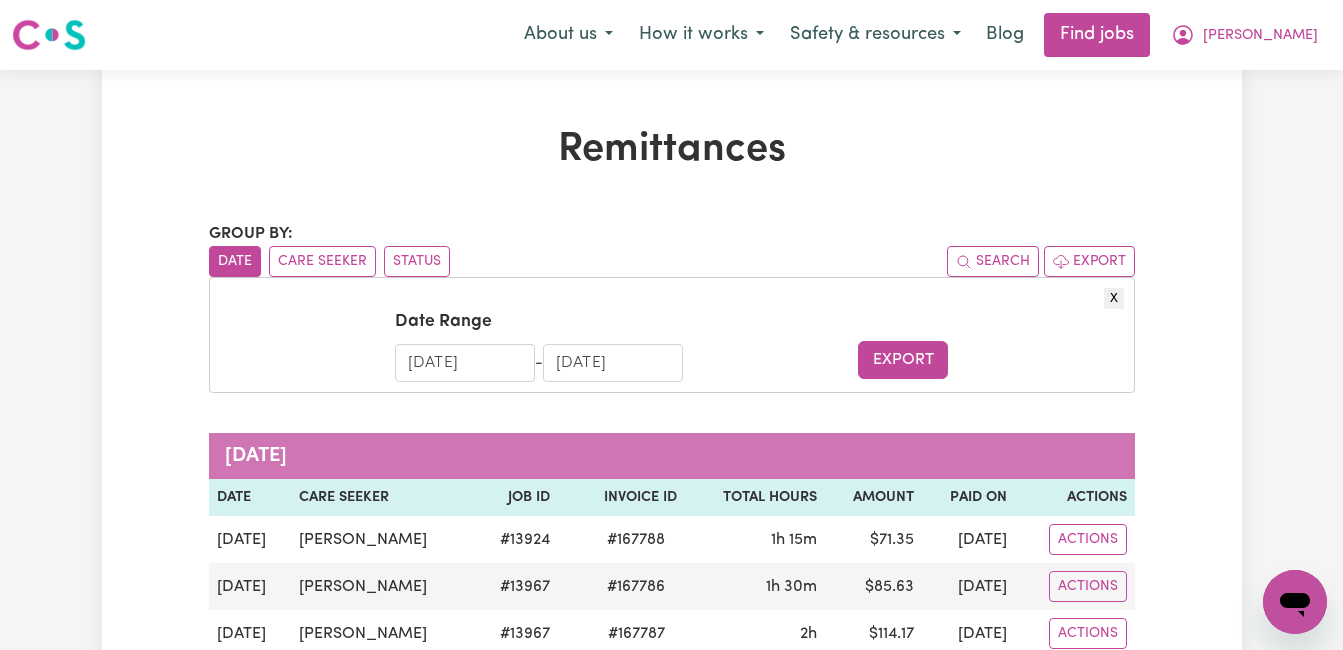 click on "09/06/2025" at bounding box center [465, 363] 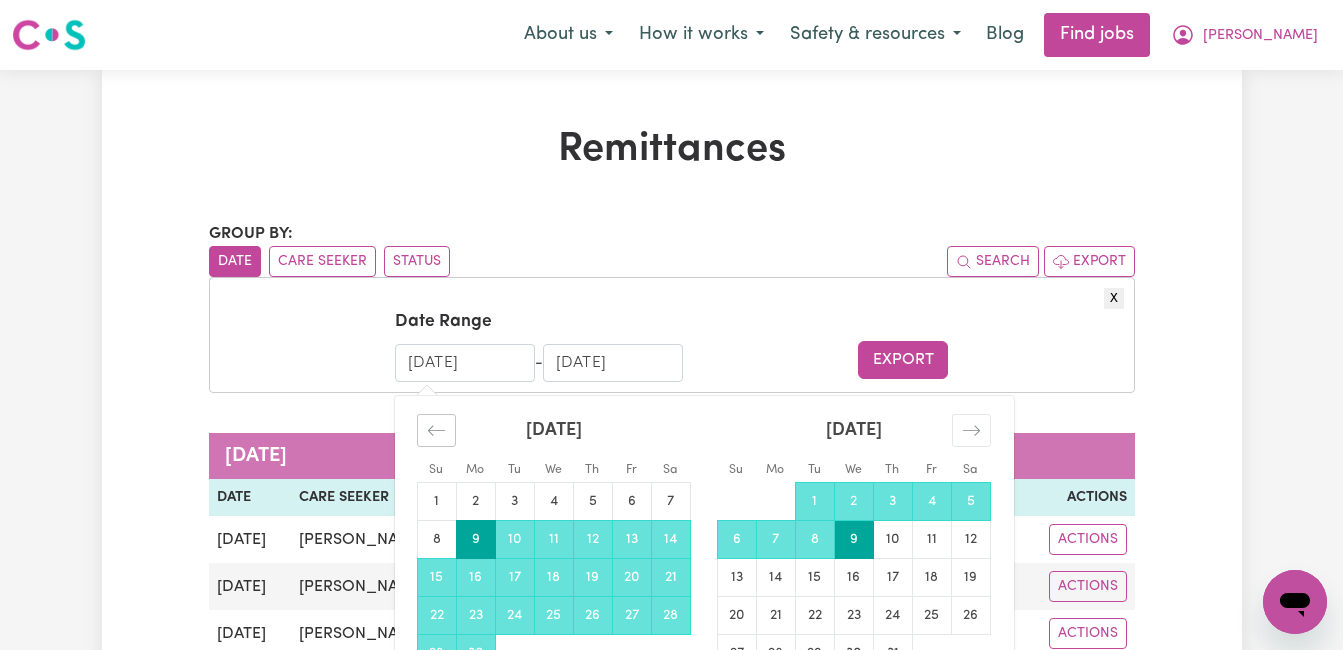 click 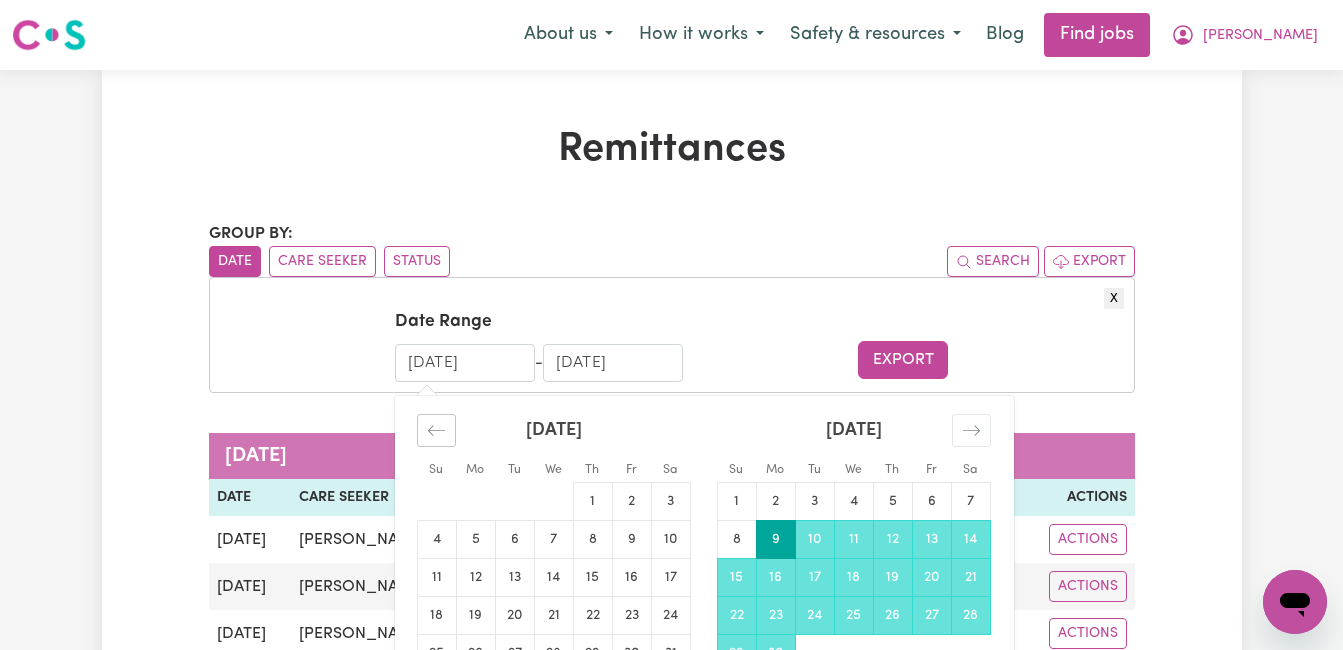 click 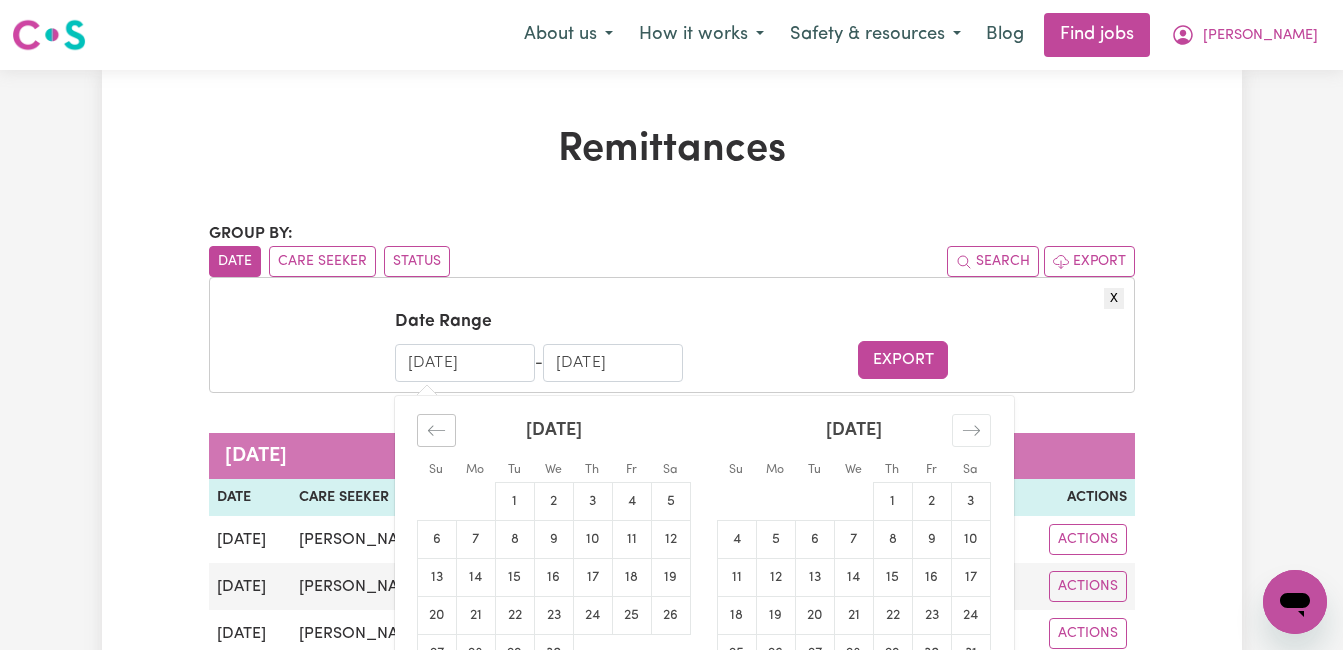 click 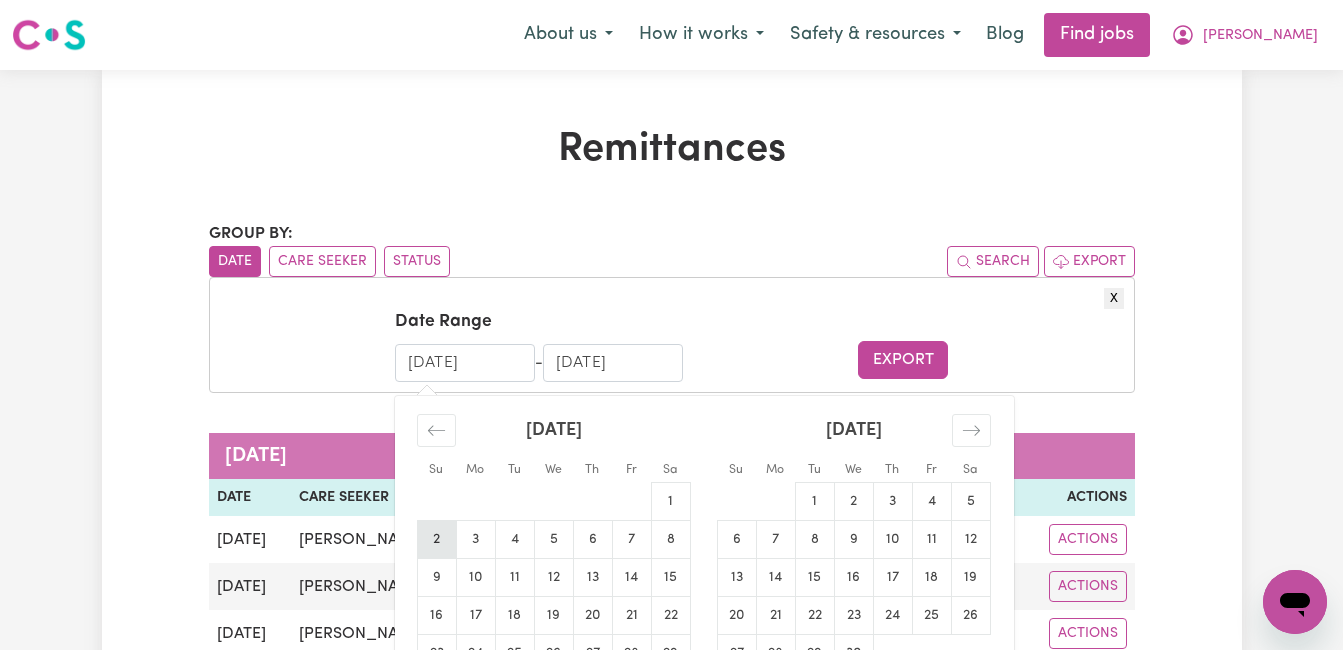 click on "2" at bounding box center [436, 539] 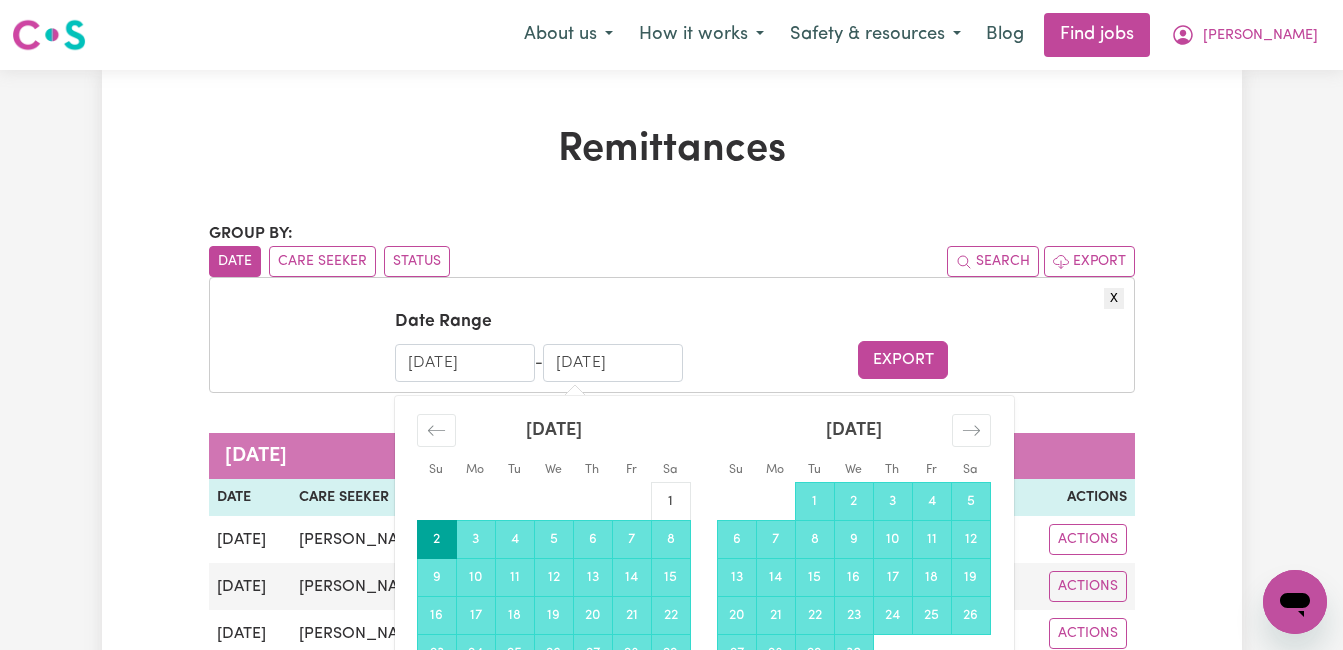 click on "09/07/2025" at bounding box center [613, 363] 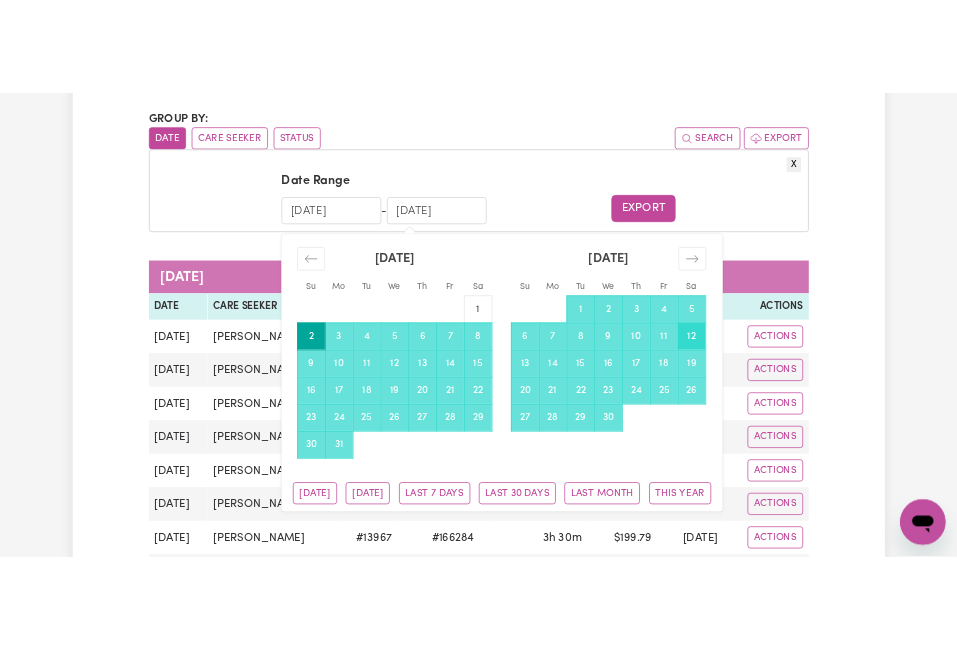 scroll, scrollTop: 200, scrollLeft: 0, axis: vertical 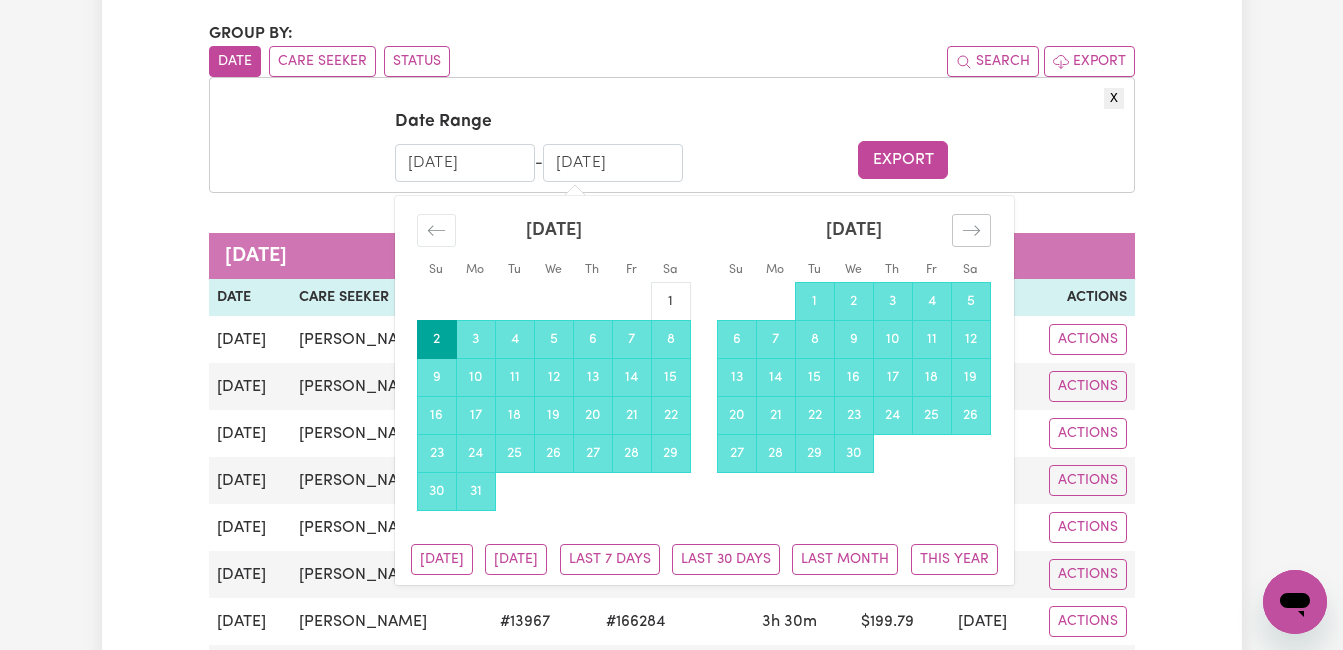 click 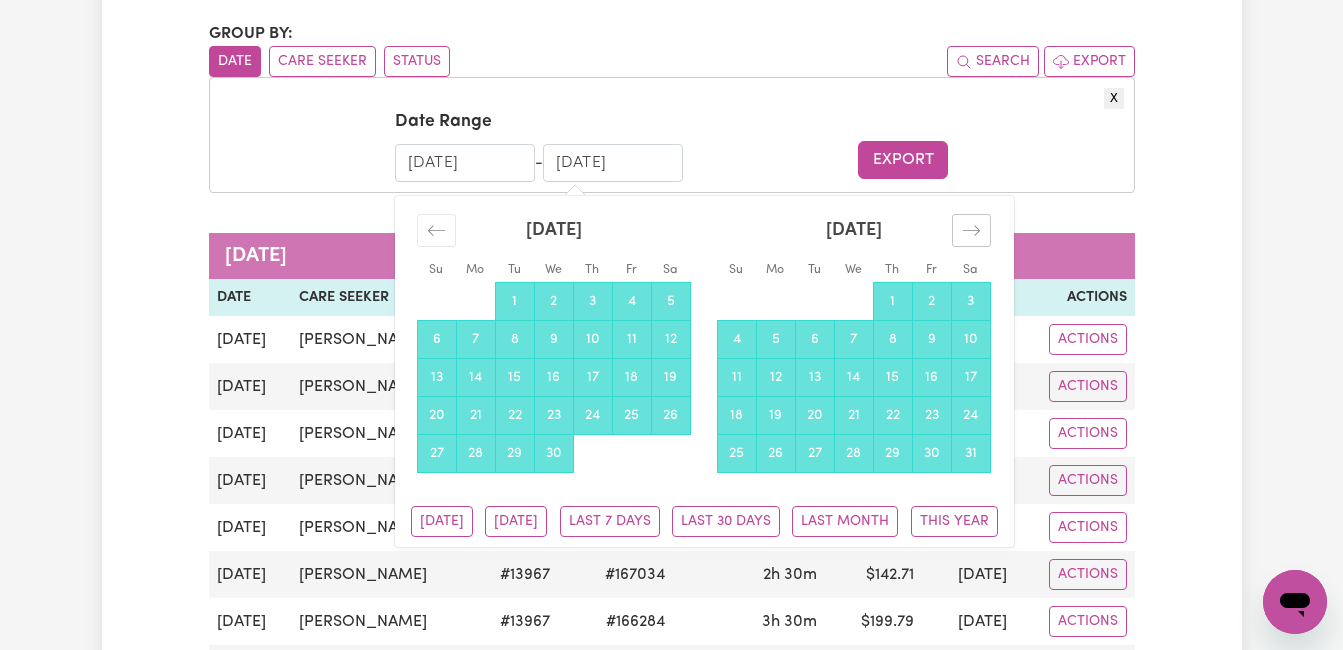 click 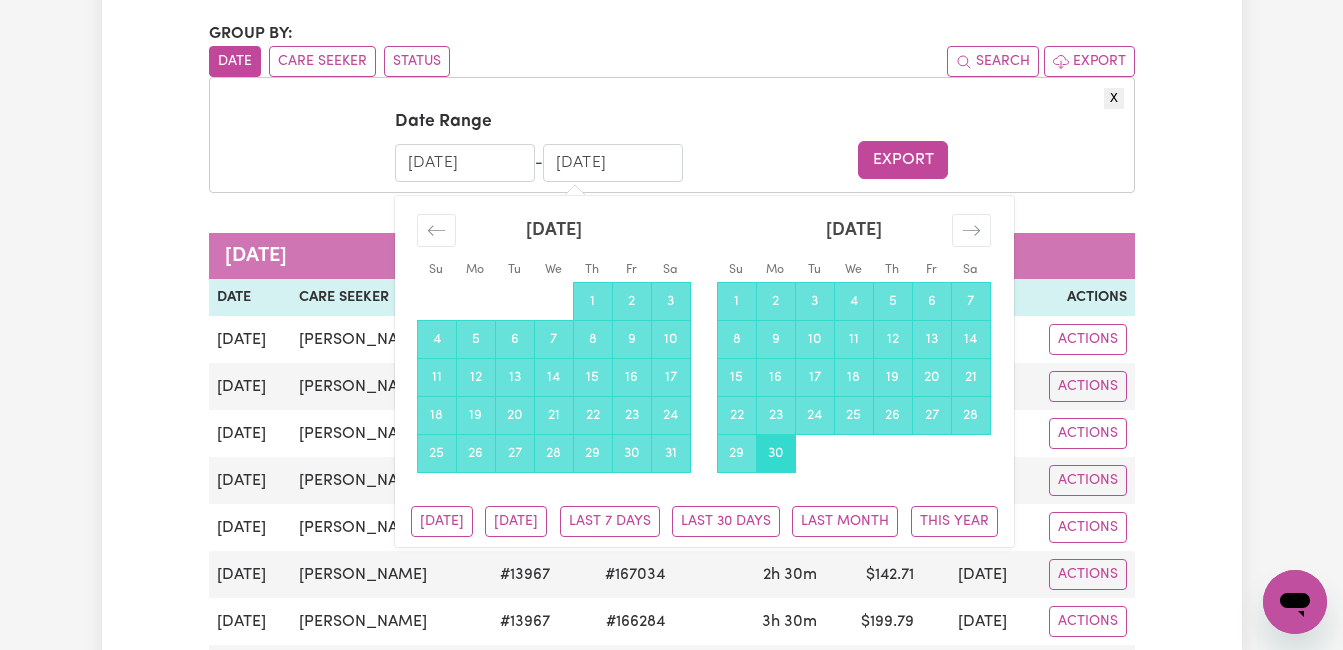 click on "30" at bounding box center (775, 453) 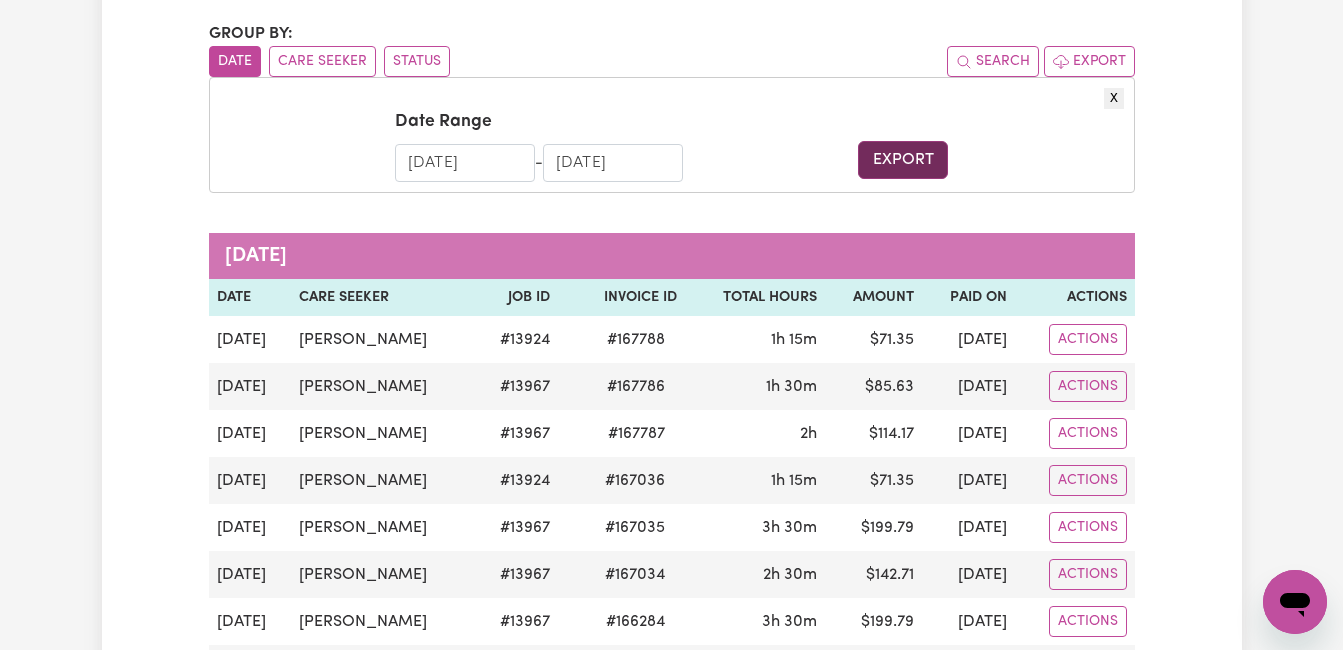 click on "Export" at bounding box center [903, 160] 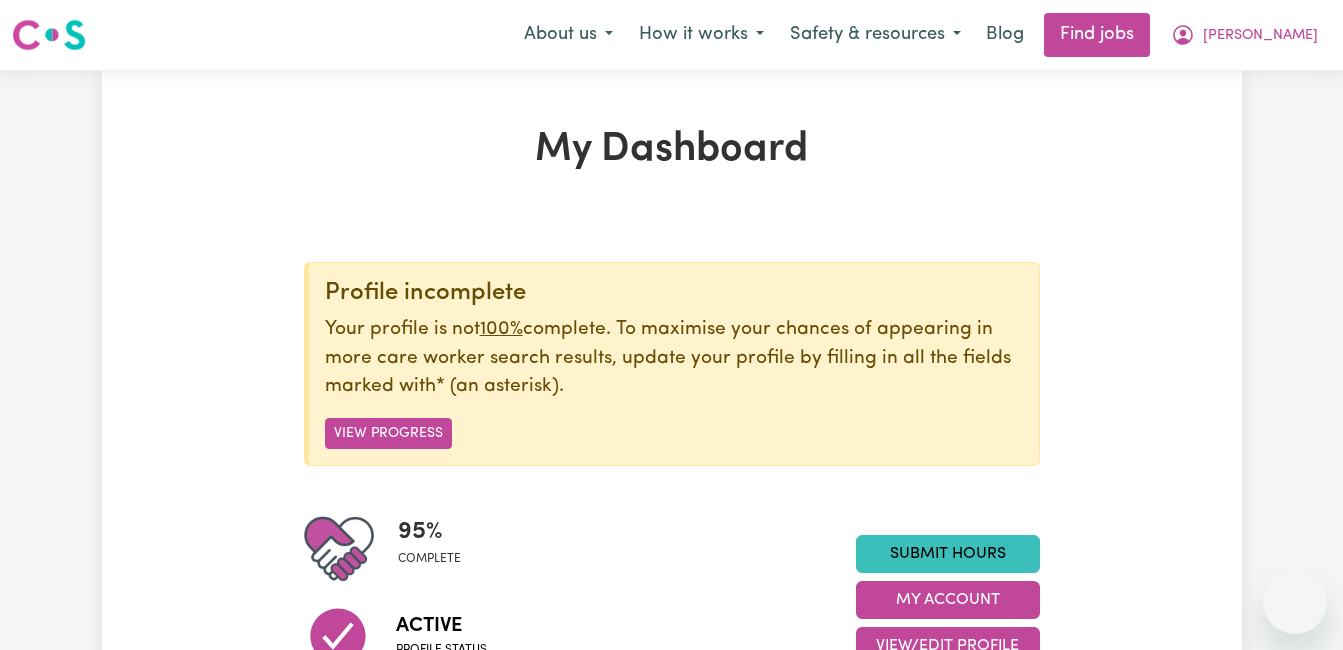 scroll, scrollTop: 282, scrollLeft: 0, axis: vertical 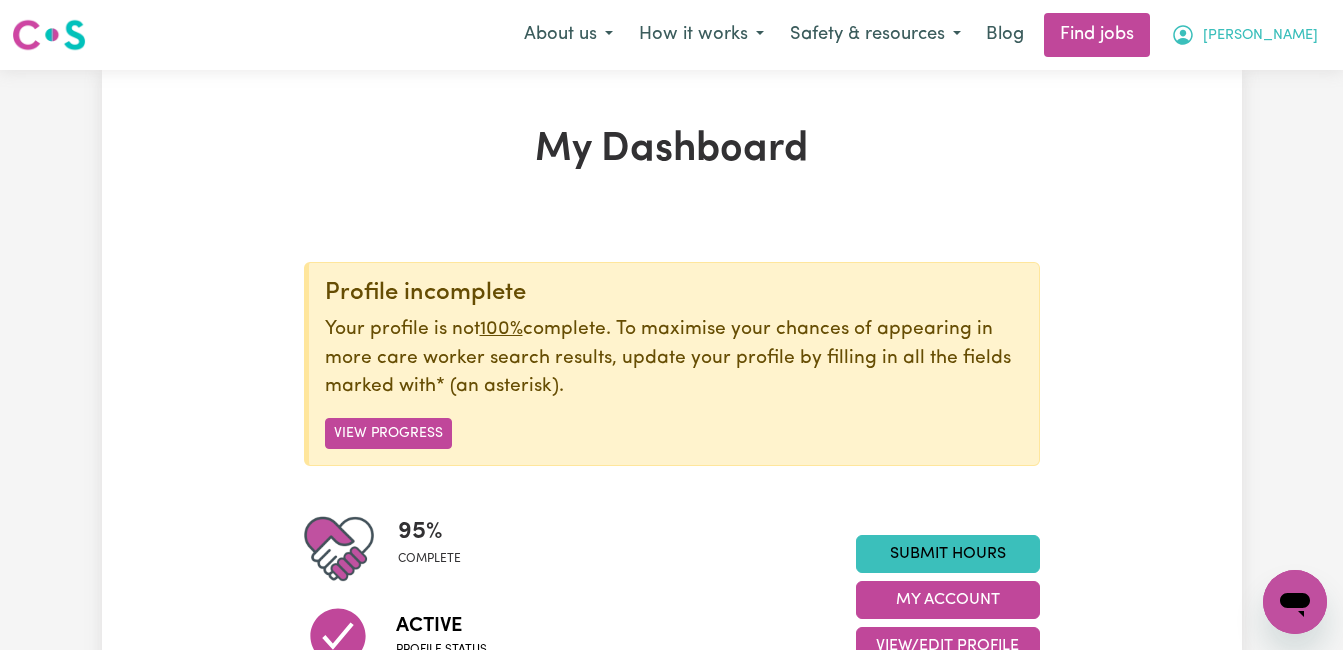 click on "[PERSON_NAME]" at bounding box center [1260, 36] 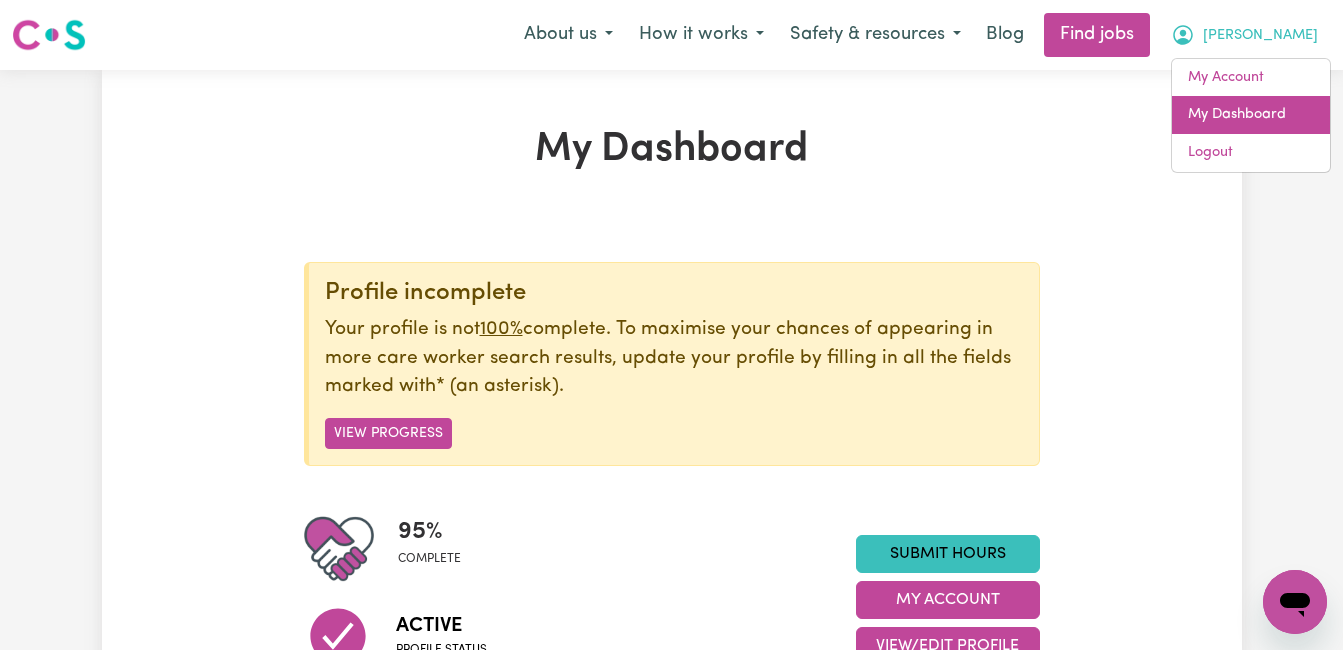 click on "My Dashboard" at bounding box center (1251, 115) 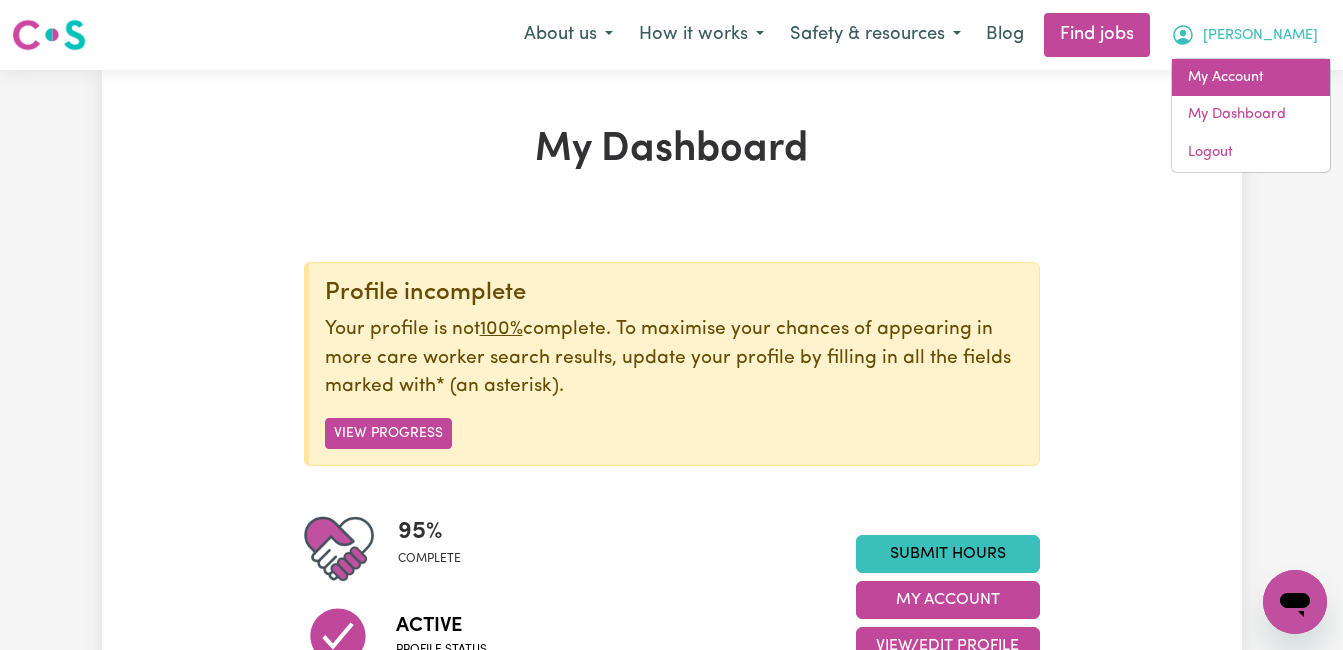 click on "My Account" at bounding box center (1251, 78) 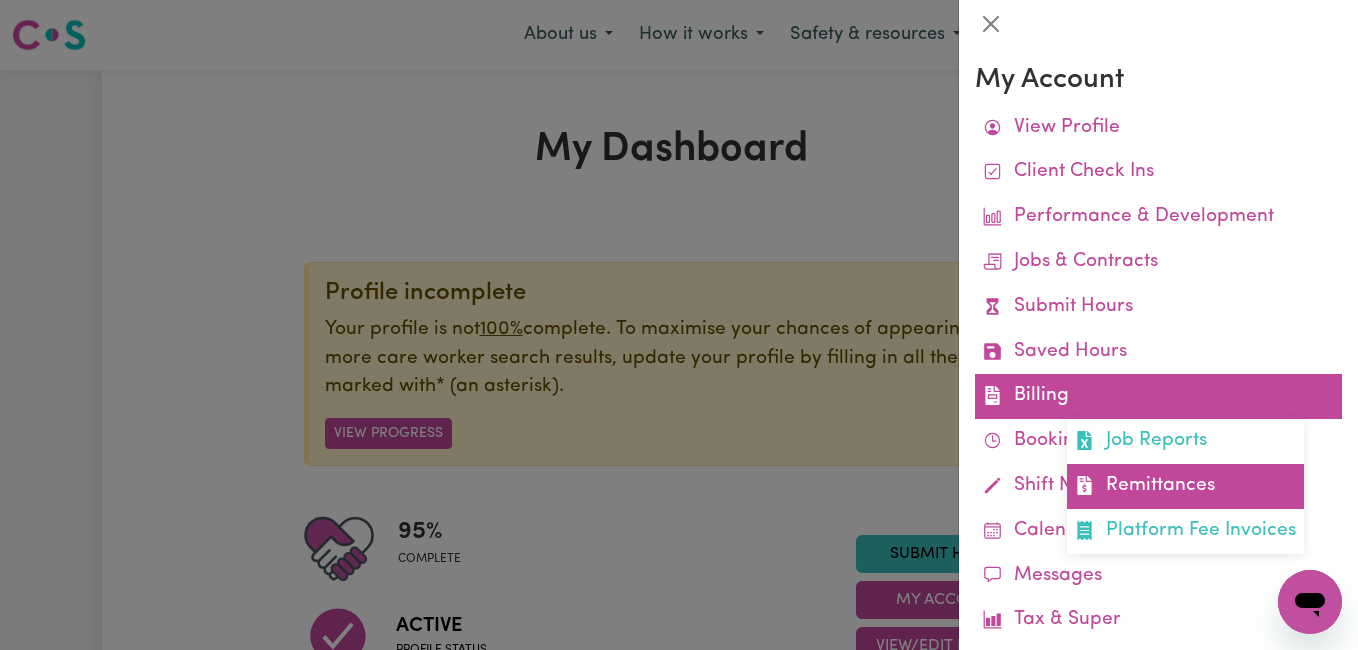 click on "Remittances" at bounding box center (1185, 486) 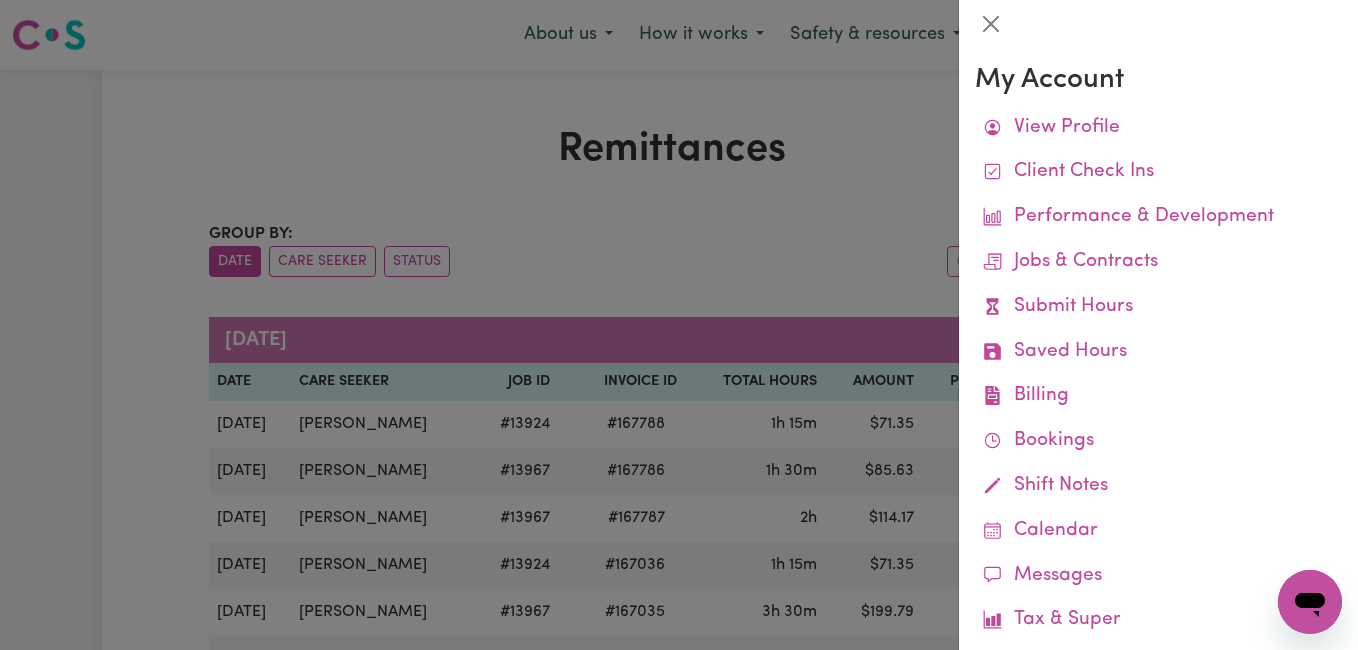 click at bounding box center [679, 325] 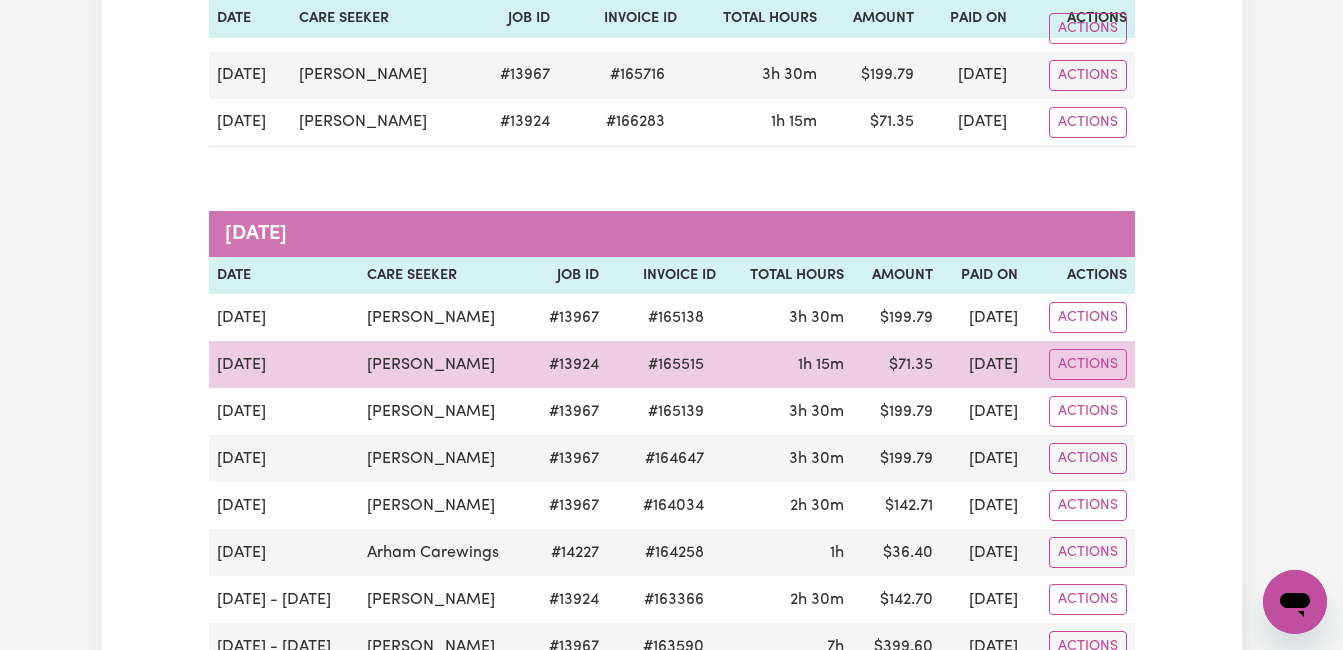 scroll, scrollTop: 700, scrollLeft: 0, axis: vertical 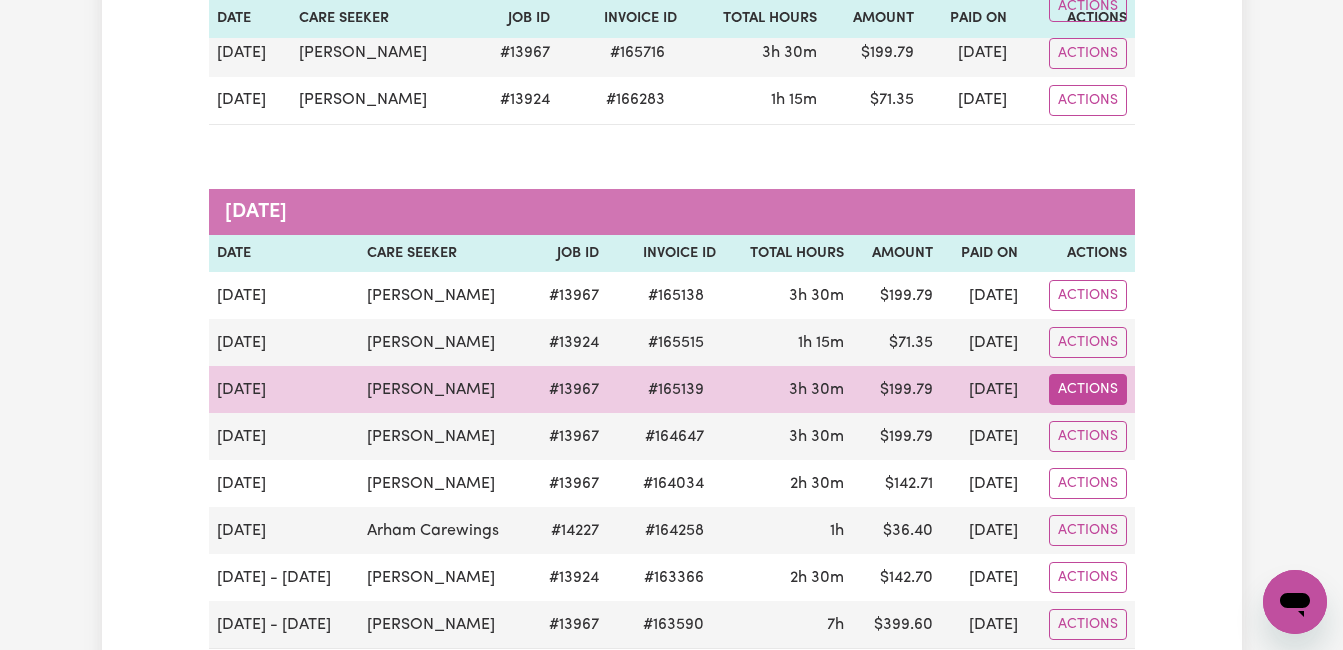 click on "Actions" at bounding box center (1088, -276) 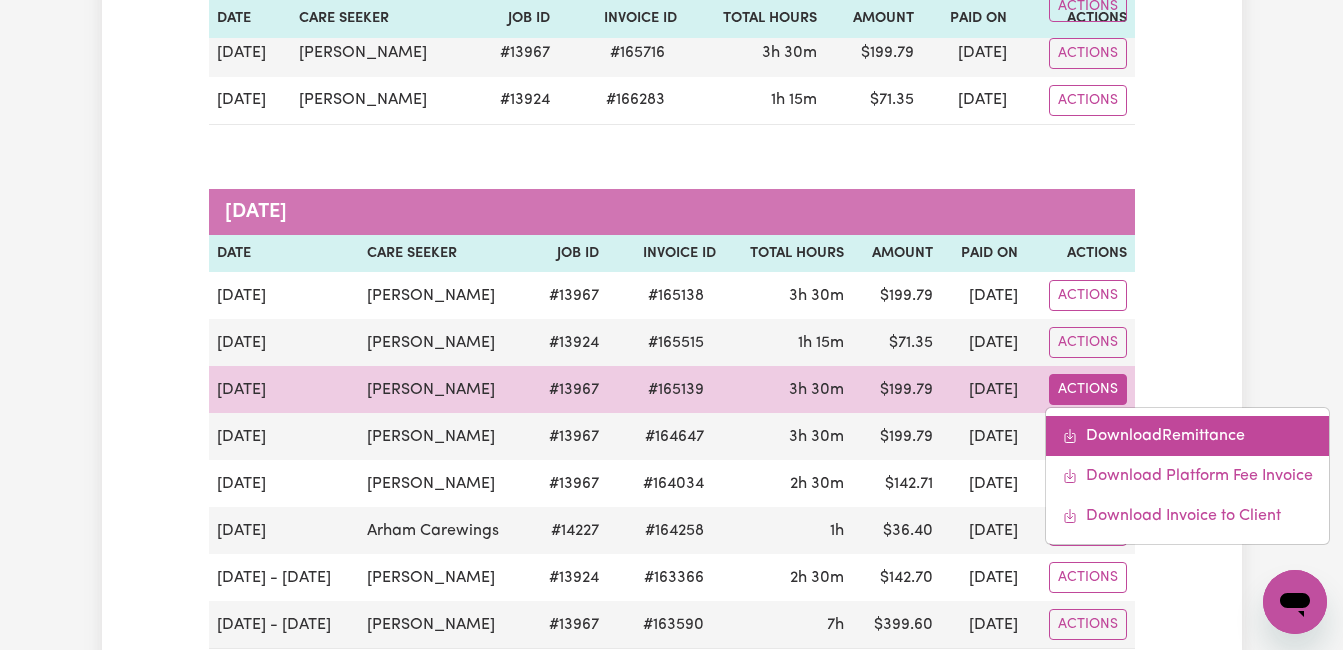 click on "Download  Remittance" at bounding box center (1187, 436) 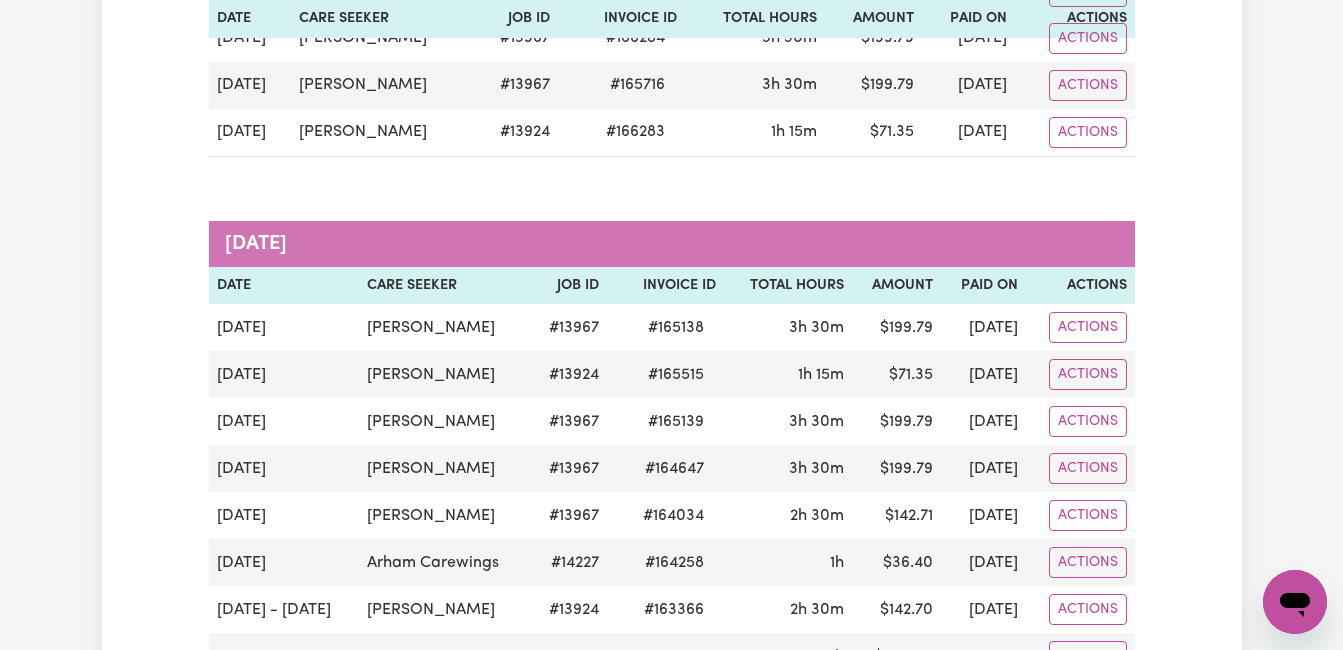 scroll, scrollTop: 800, scrollLeft: 0, axis: vertical 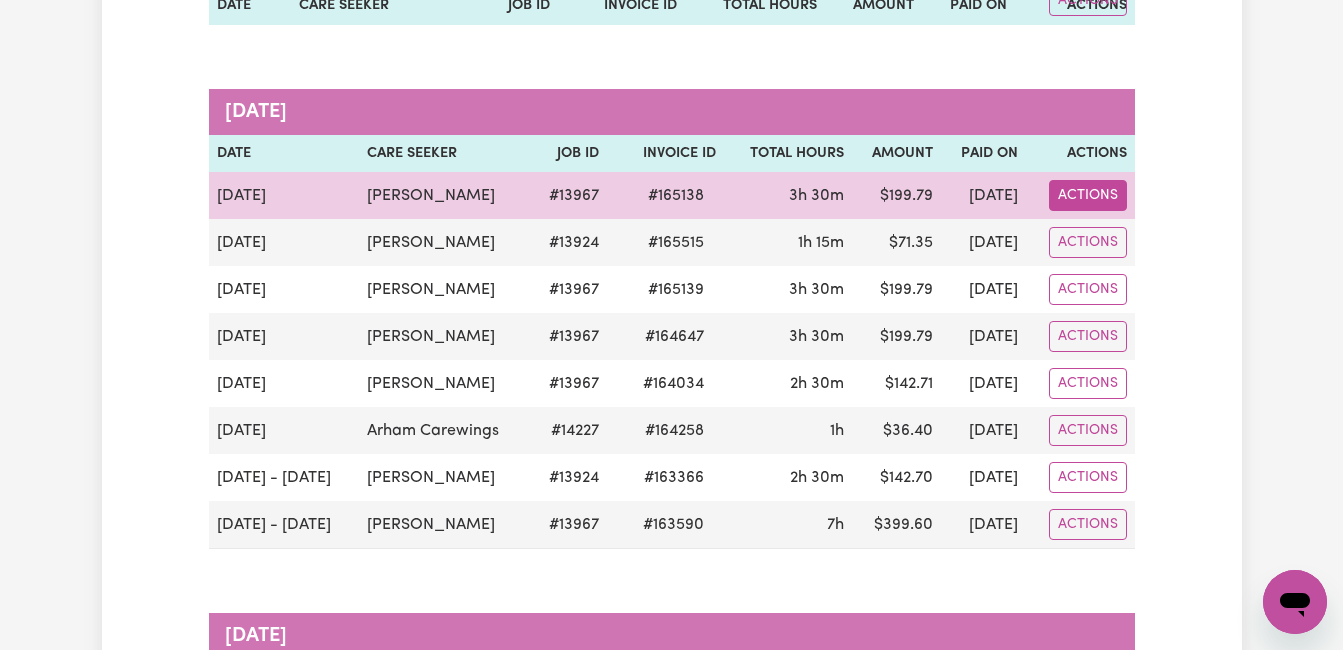 click on "Actions" at bounding box center [1088, -376] 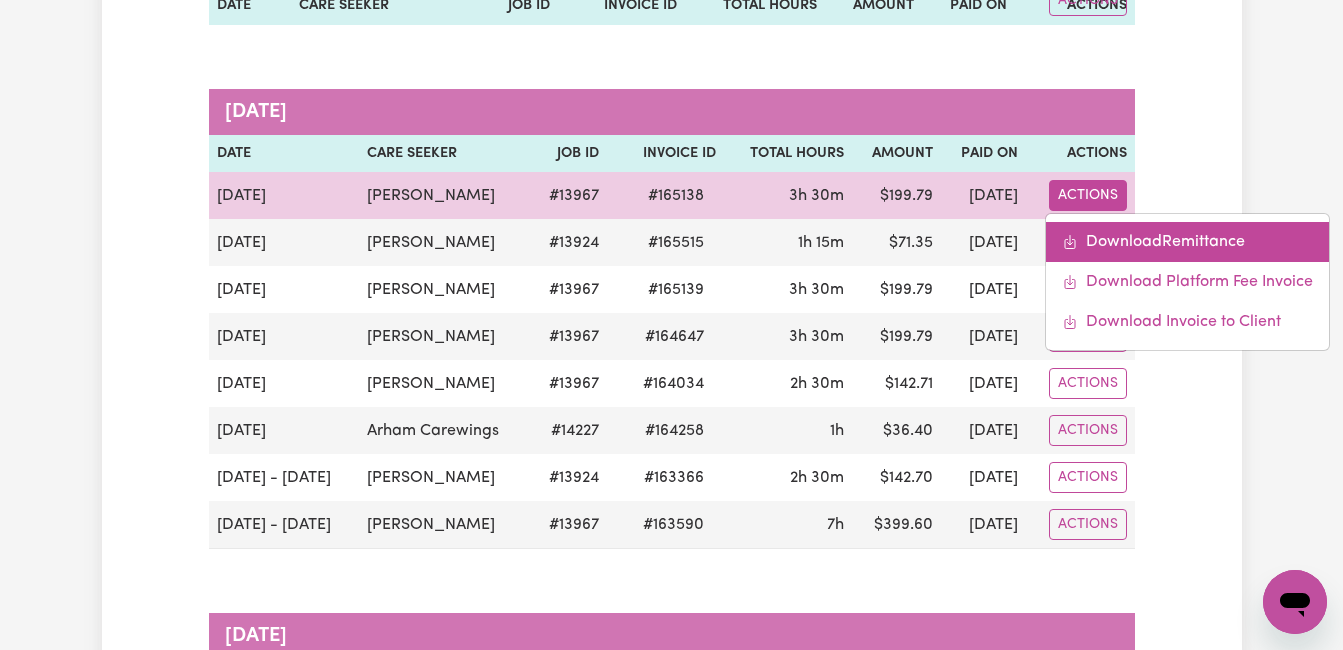 click on "Download  Remittance" at bounding box center (1187, 242) 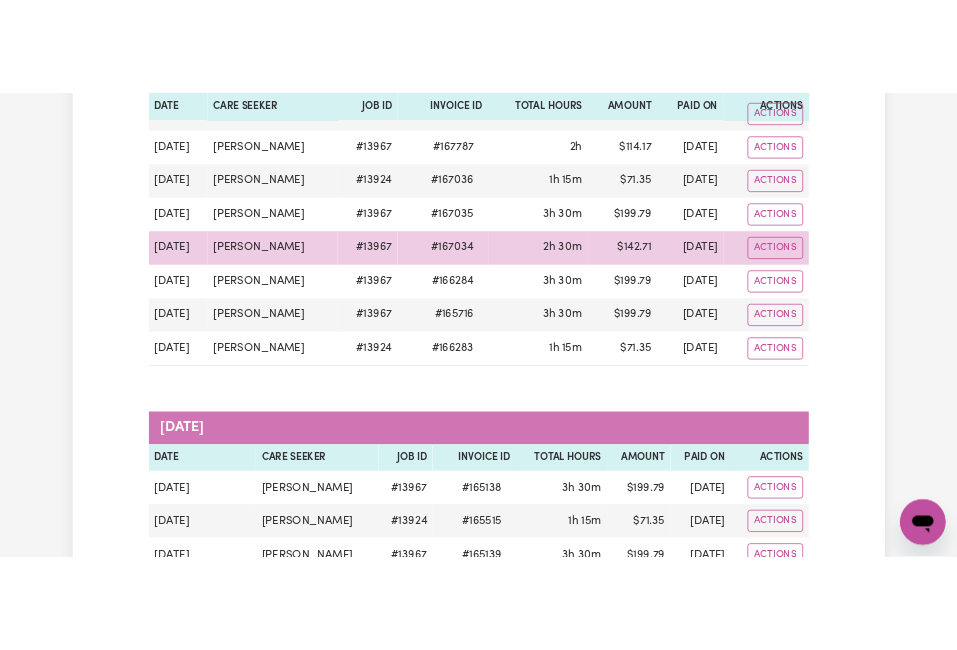 scroll, scrollTop: 400, scrollLeft: 0, axis: vertical 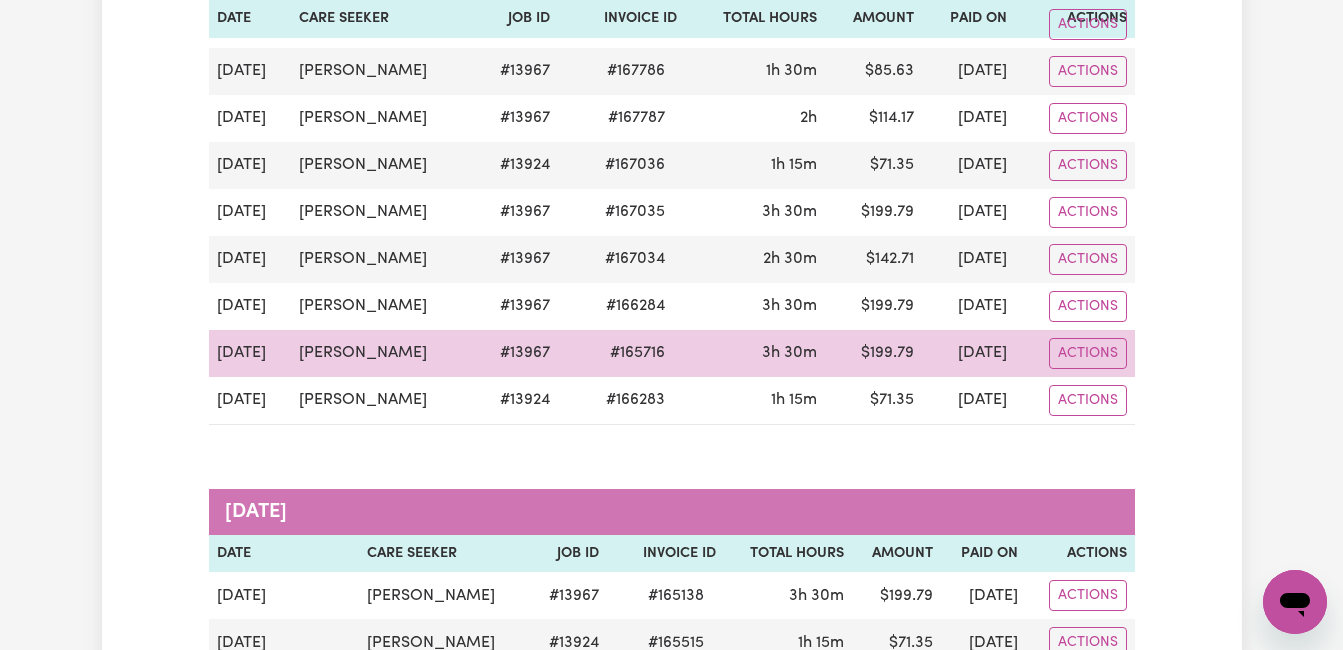 click on "Actions" at bounding box center (1074, 353) 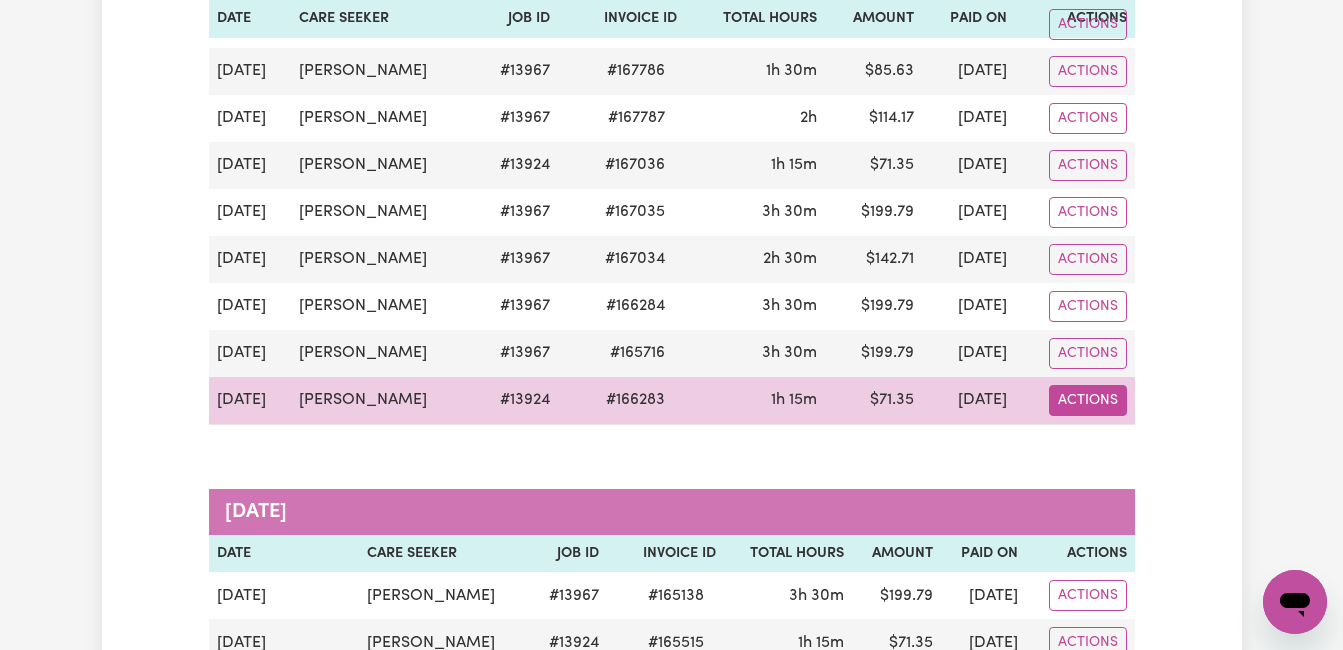 click on "Actions" at bounding box center [1088, 24] 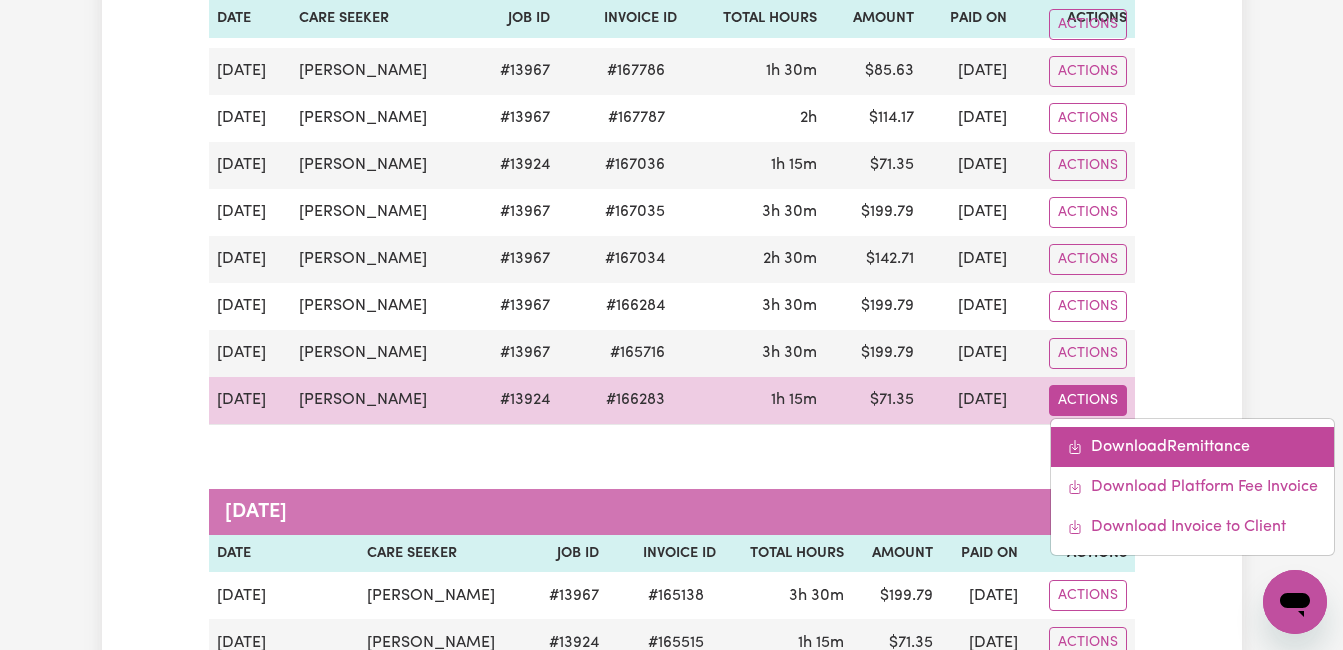 click on "Download  Remittance" at bounding box center (1192, 447) 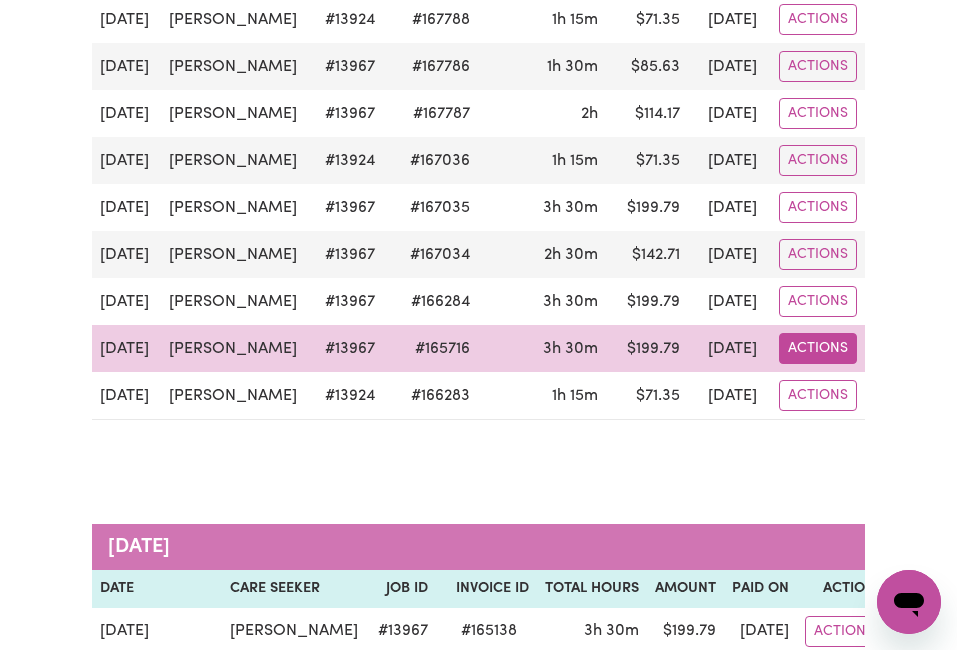 click on "Actions" at bounding box center (818, 19) 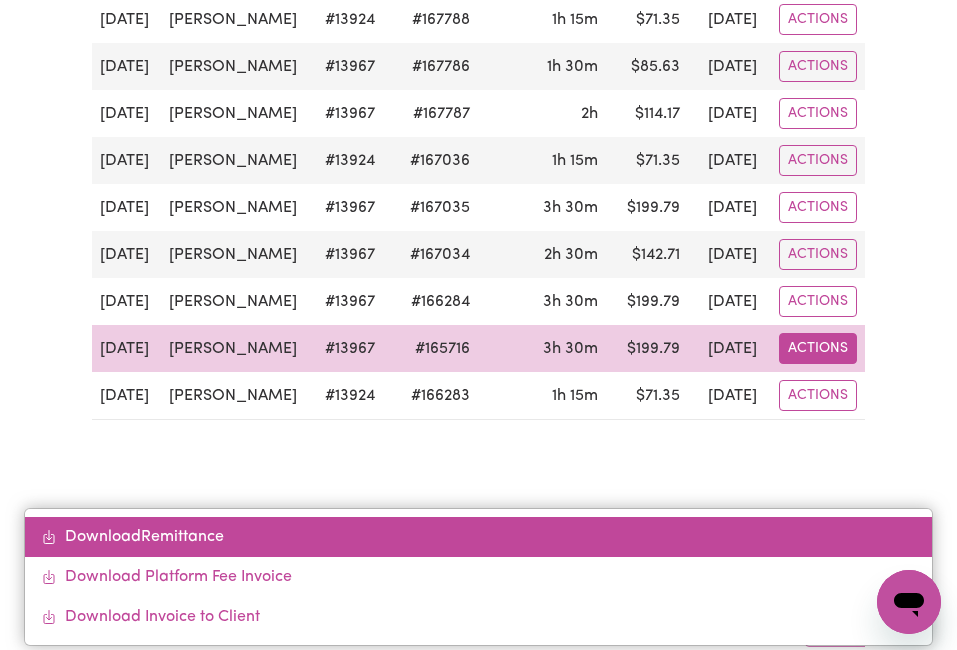 click on "Download  Remittance" at bounding box center [478, 537] 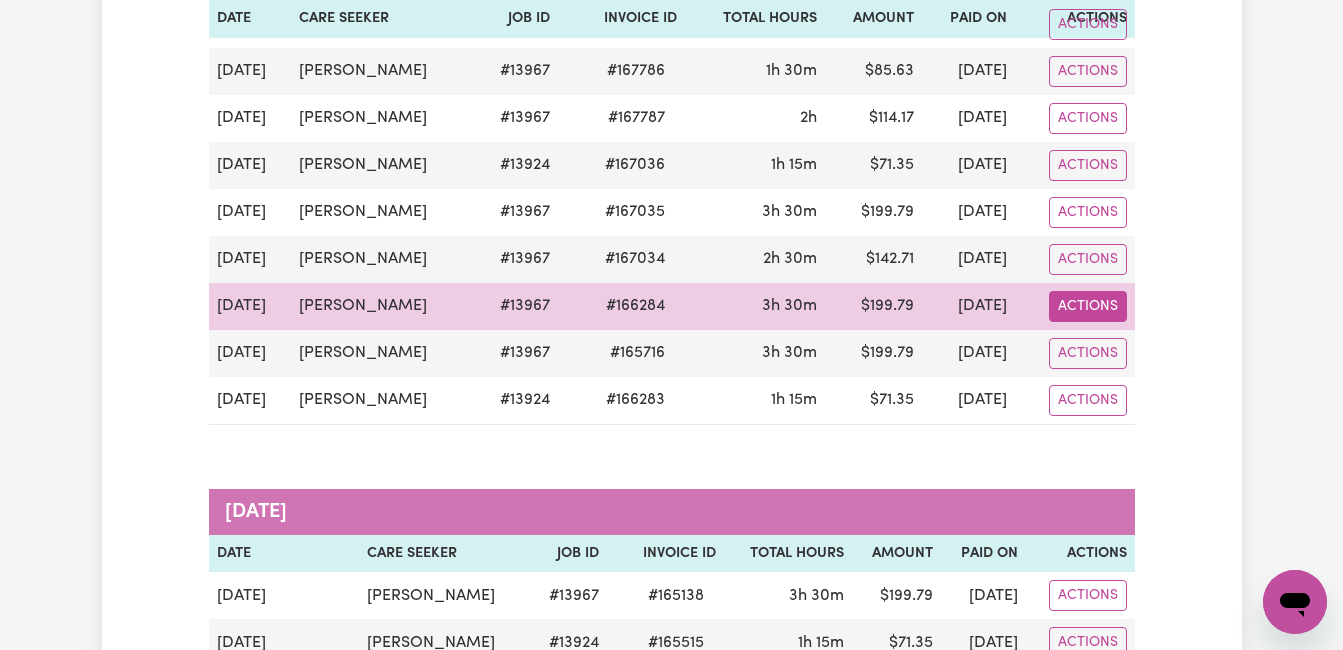 click on "Actions" at bounding box center (1088, 24) 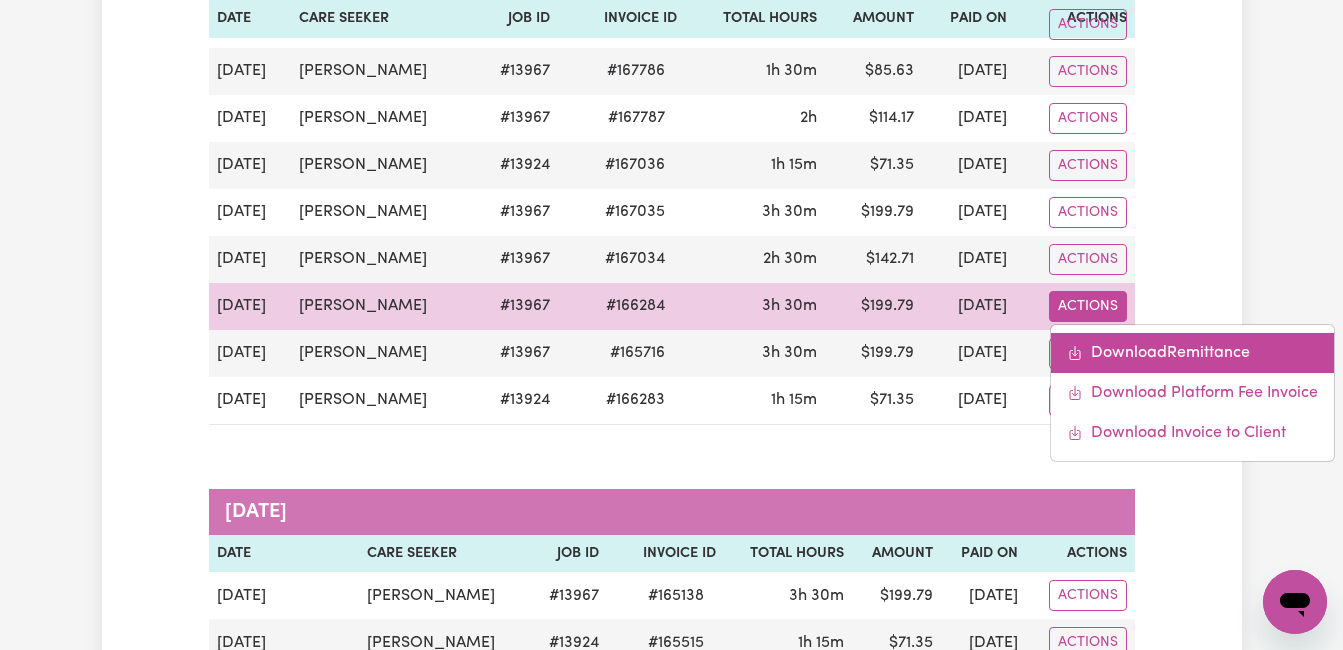 click on "Download  Remittance" at bounding box center [1192, 353] 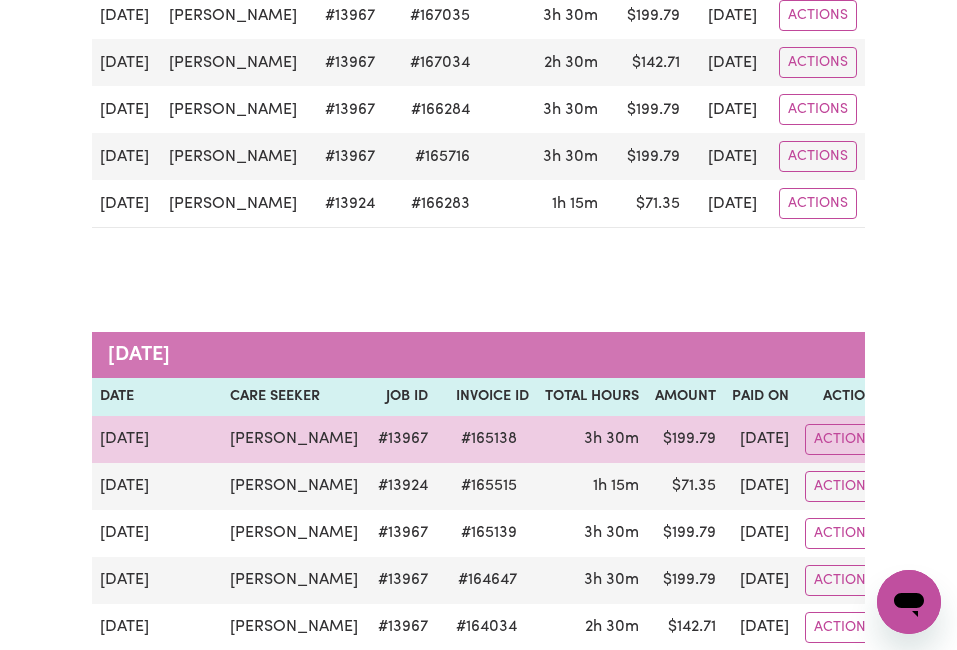 scroll, scrollTop: 600, scrollLeft: 0, axis: vertical 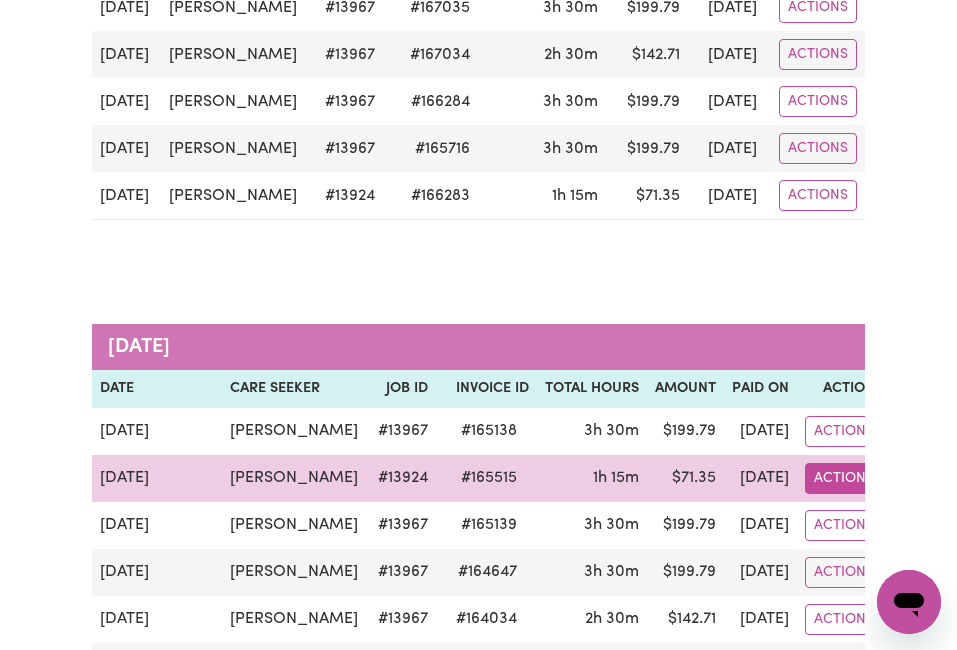 click on "Actions" at bounding box center [818, -181] 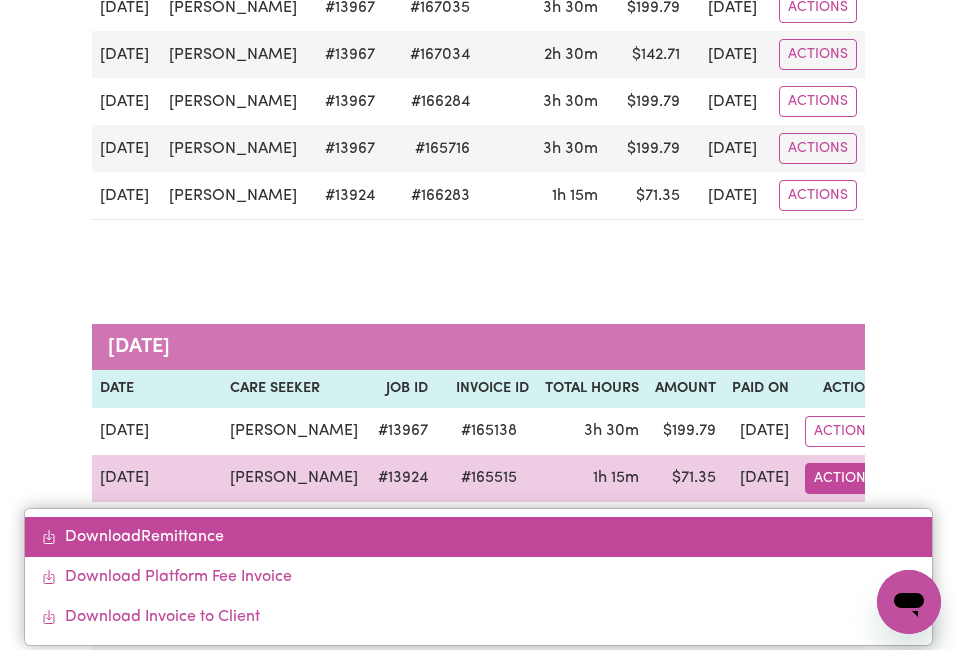 click on "Download  Remittance" at bounding box center (478, 537) 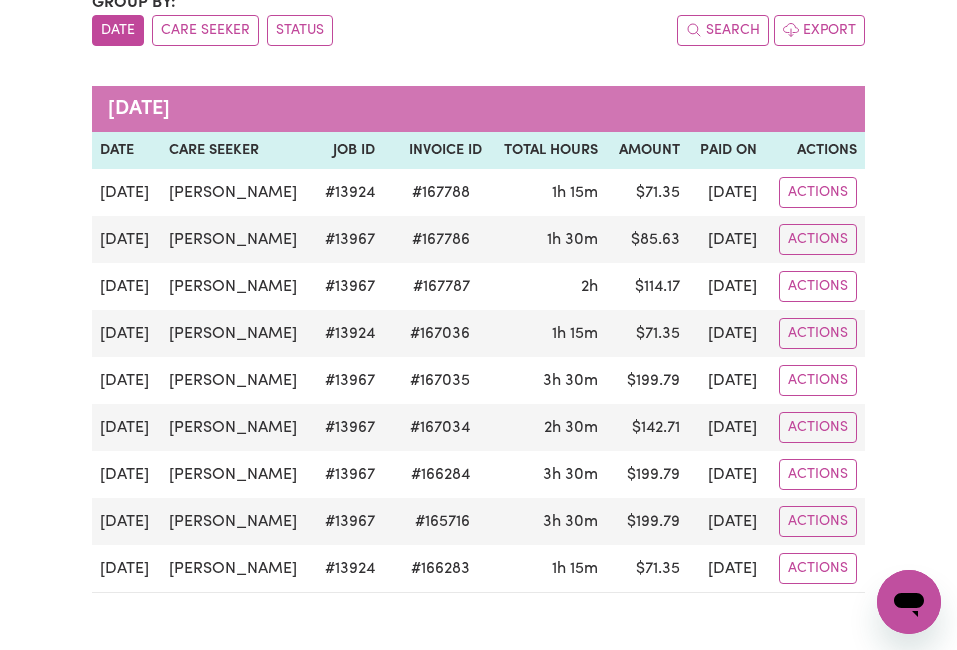 scroll, scrollTop: 200, scrollLeft: 0, axis: vertical 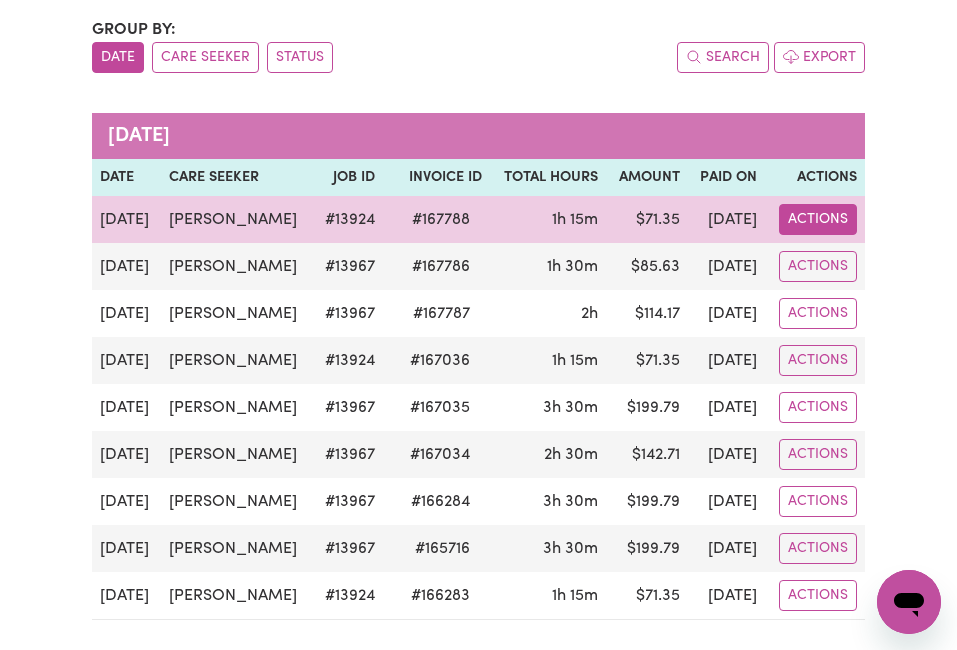 click on "Actions" at bounding box center (818, 219) 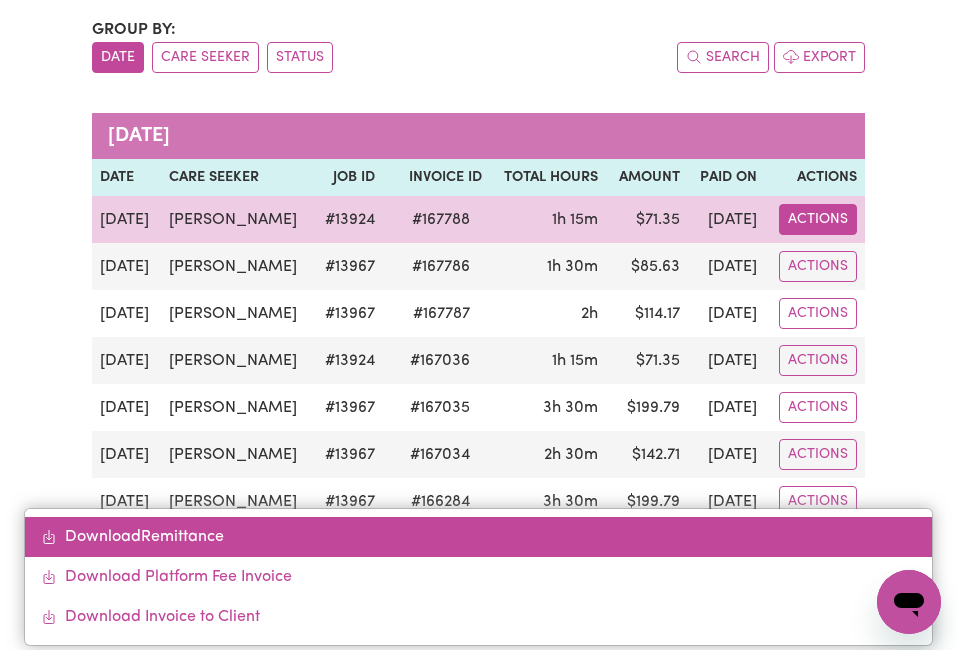 click on "Download  Remittance" at bounding box center (478, 537) 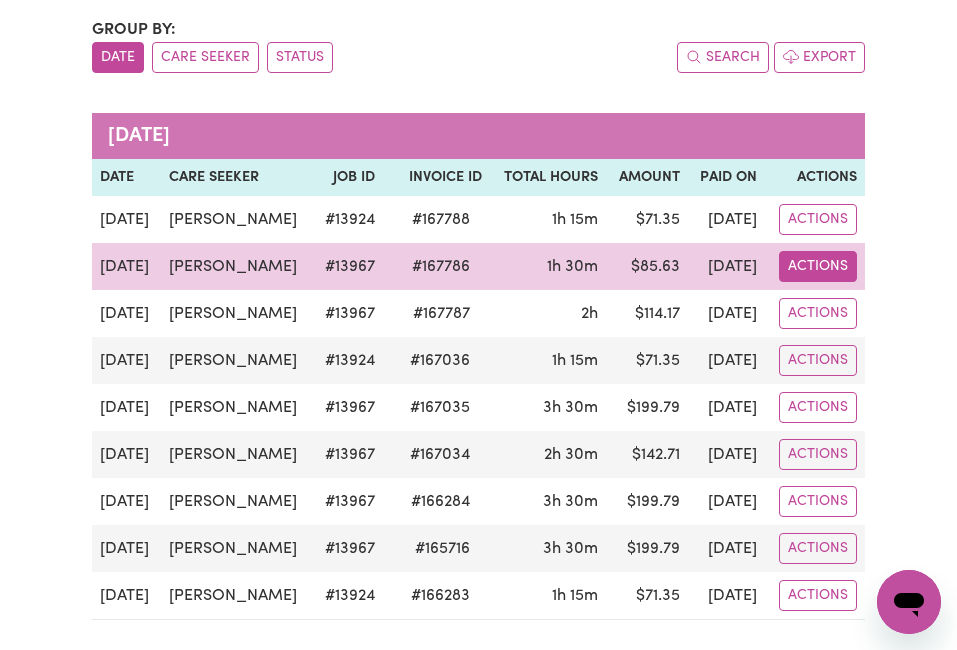 click on "Actions" at bounding box center [818, 219] 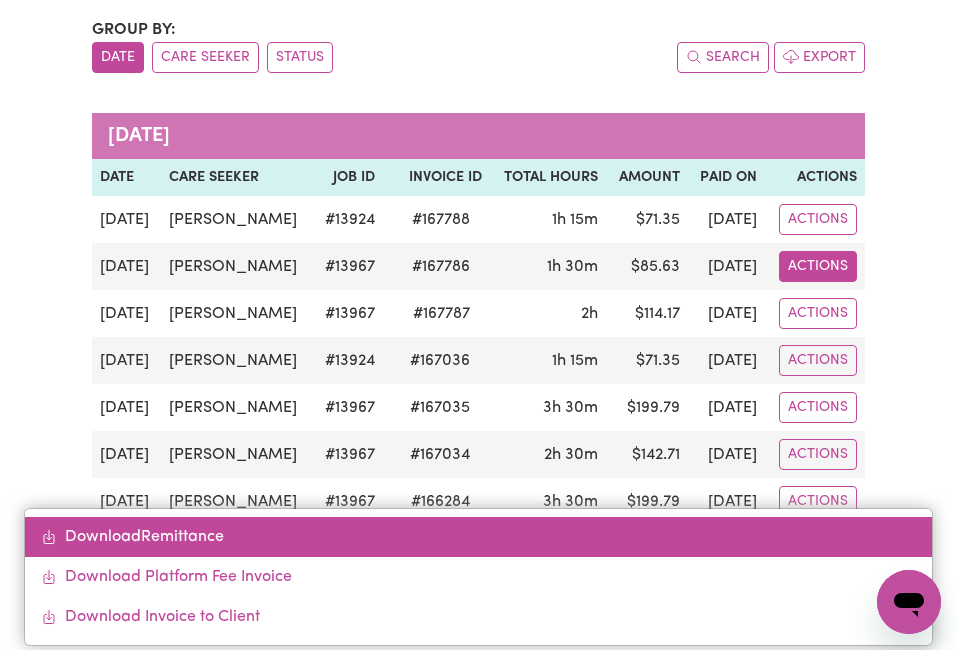 click on "Download  Remittance" at bounding box center (478, 537) 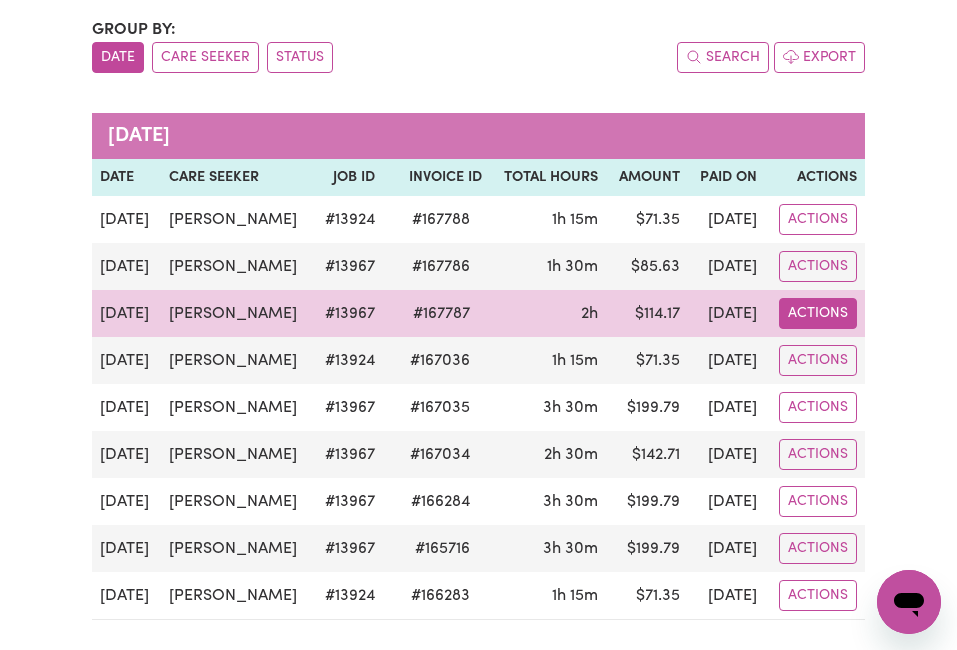 click on "Actions" at bounding box center [818, 219] 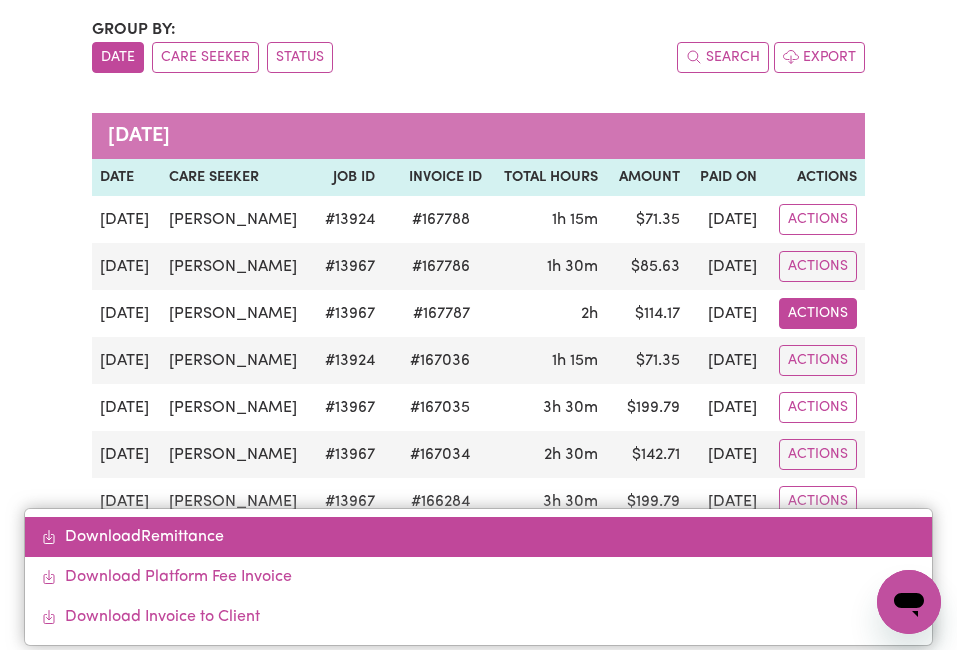 click on "Download  Remittance" at bounding box center (478, 537) 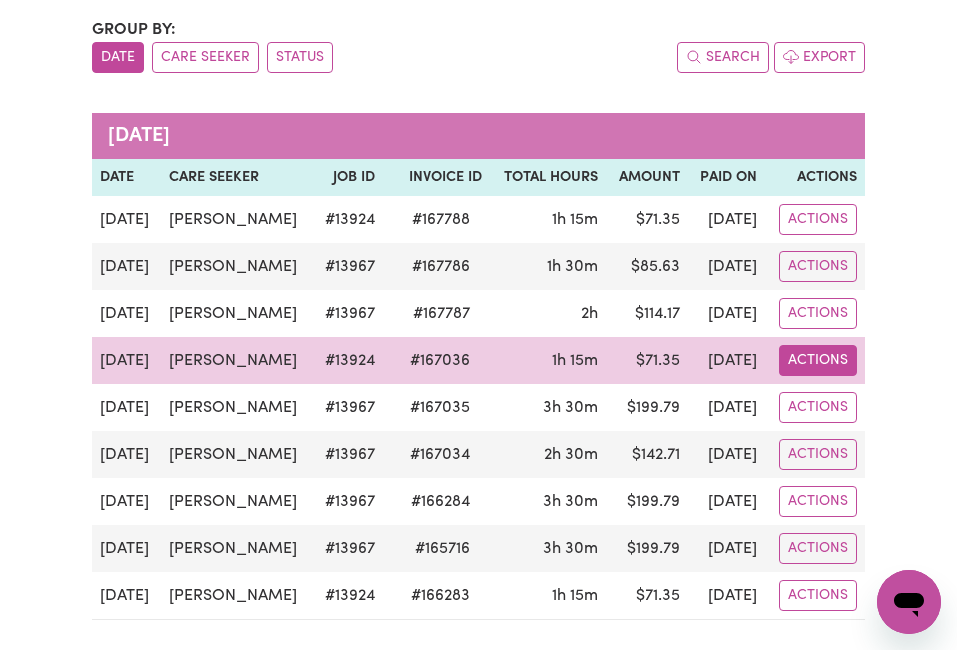click on "Actions" at bounding box center [818, 219] 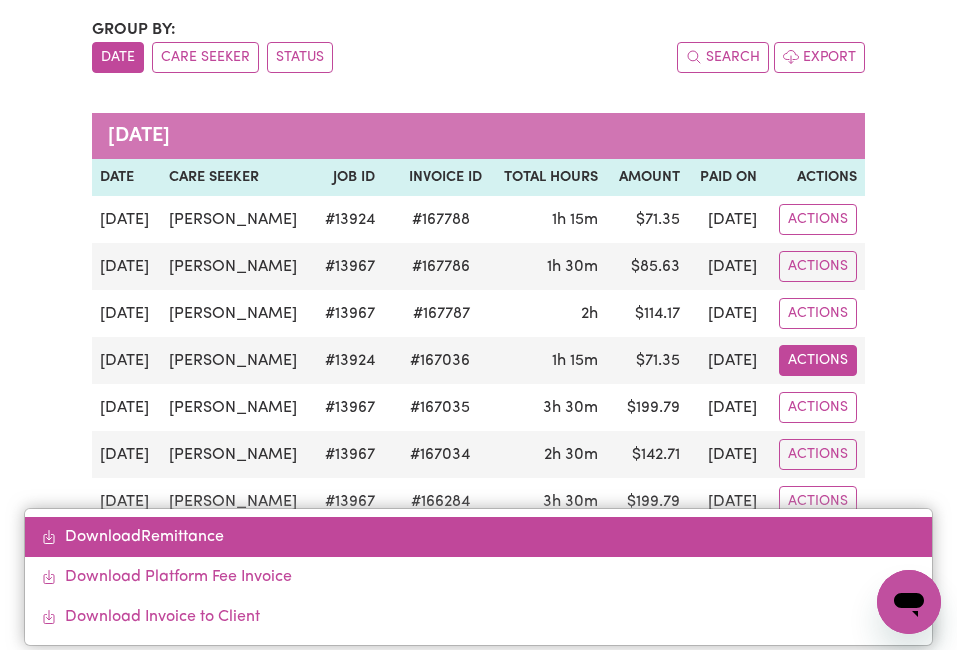click on "Download  Remittance" at bounding box center [478, 537] 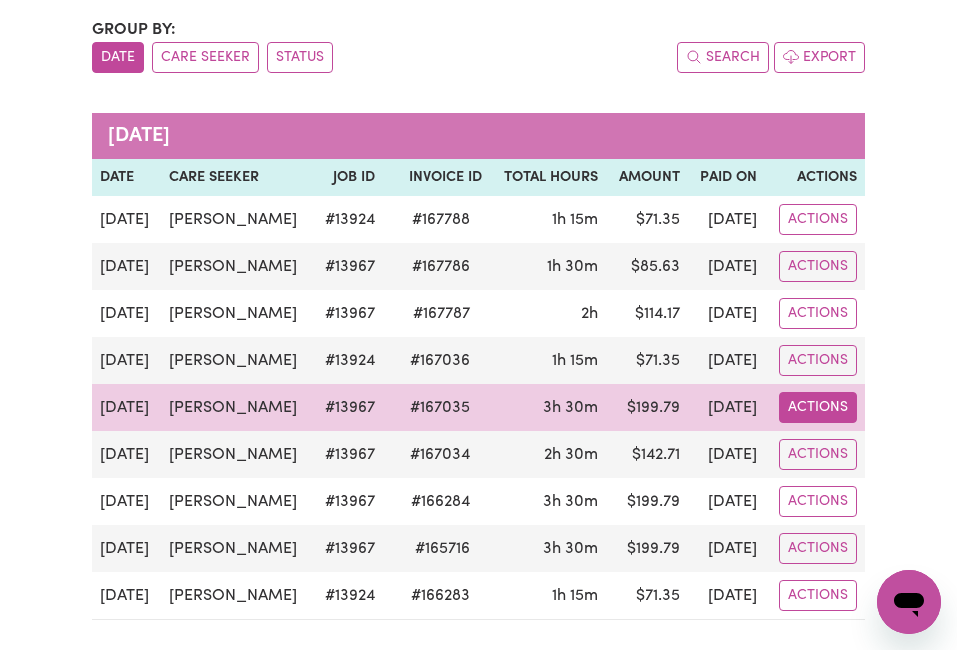 click on "Actions" at bounding box center [818, 219] 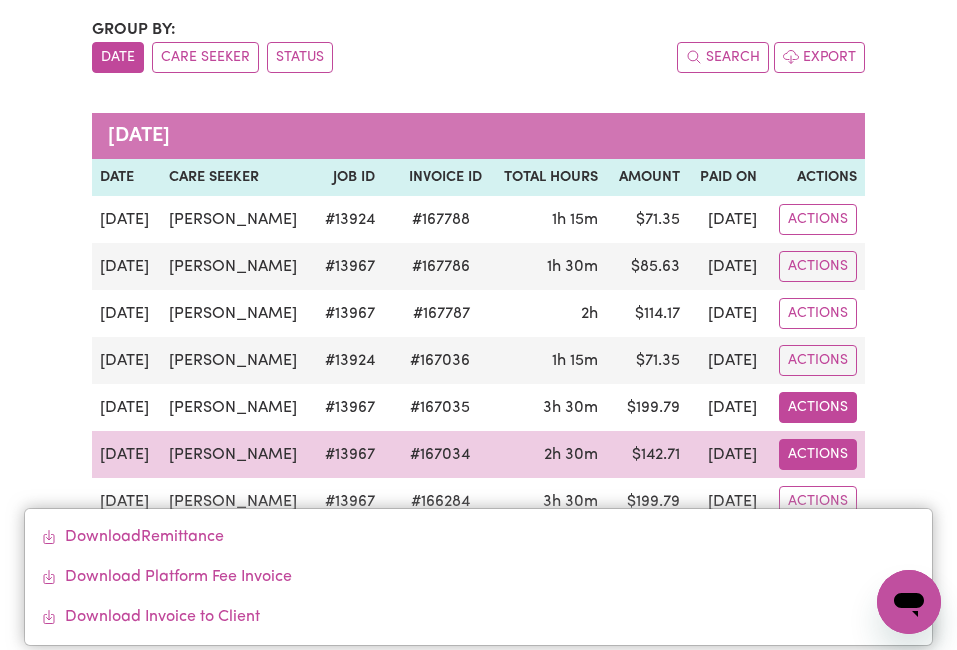 click on "Actions" at bounding box center [818, 219] 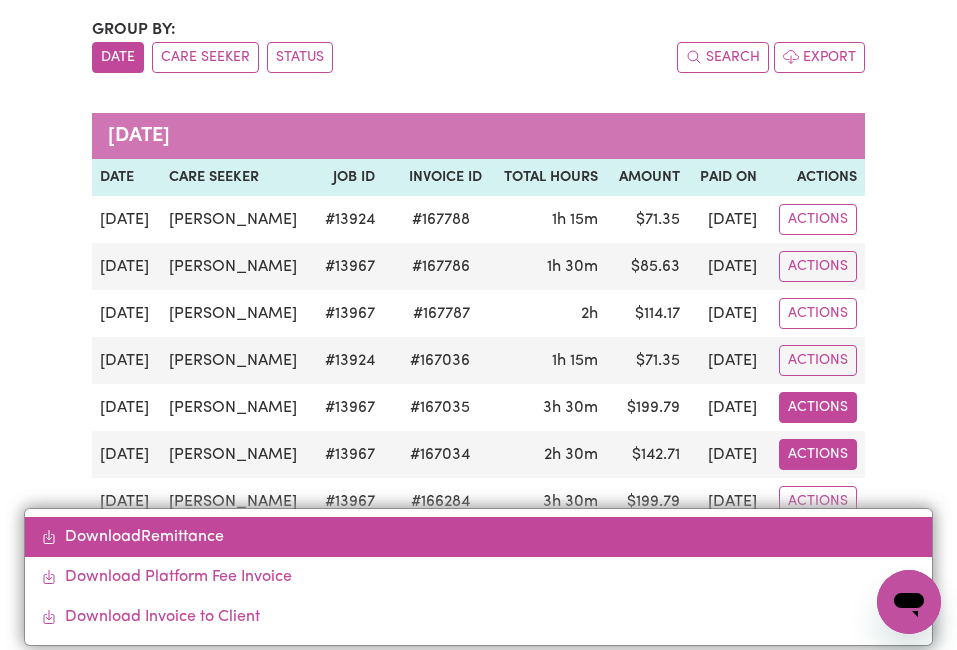 click on "Download  Remittance" at bounding box center [478, 537] 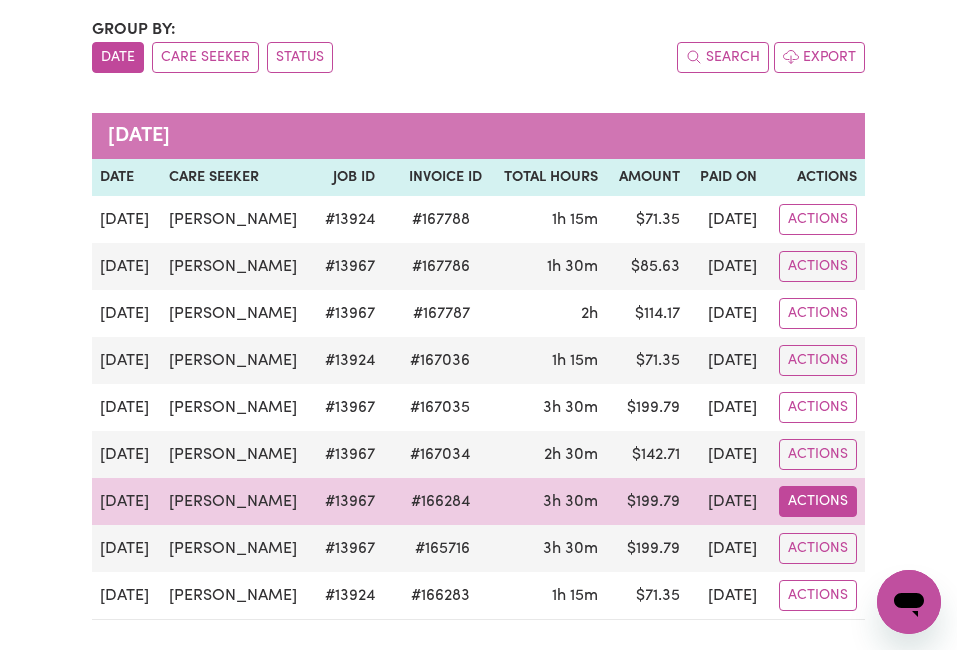 click on "Actions" at bounding box center (818, 219) 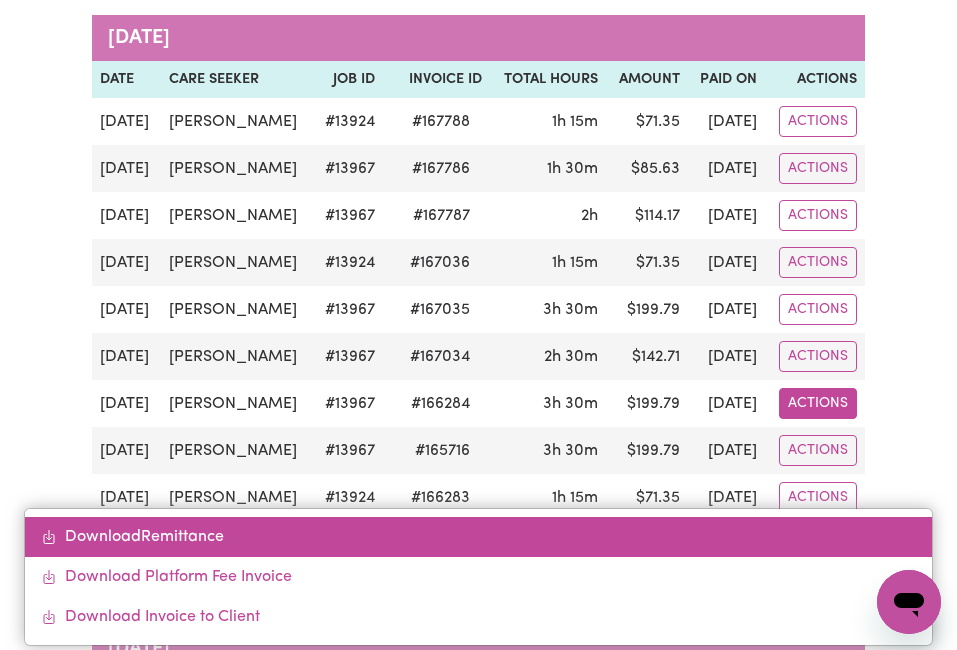 scroll, scrollTop: 300, scrollLeft: 0, axis: vertical 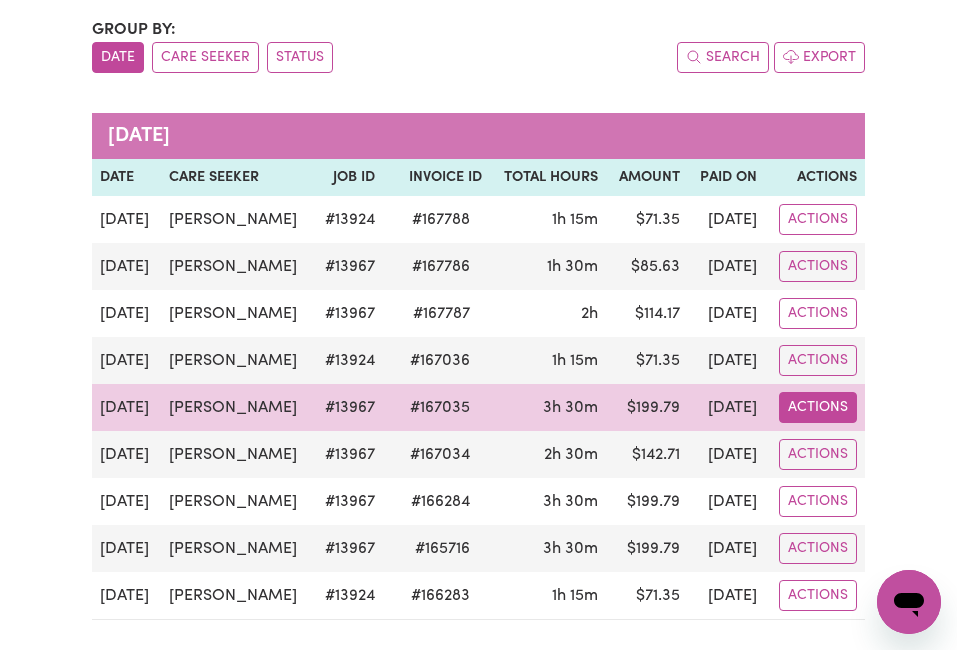 click on "Actions" at bounding box center [818, 219] 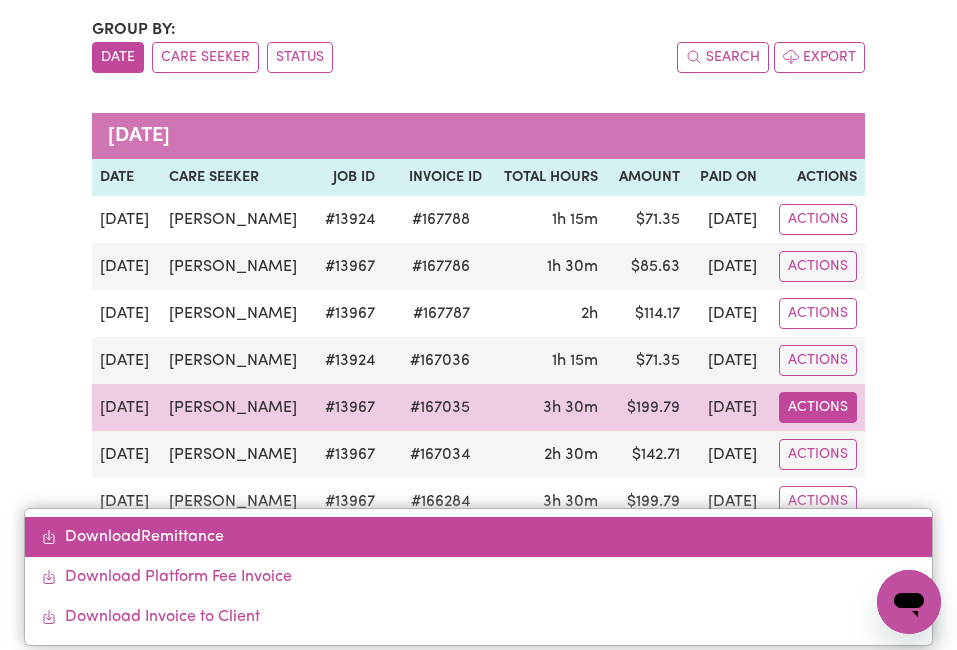 click on "Download  Remittance" at bounding box center (478, 537) 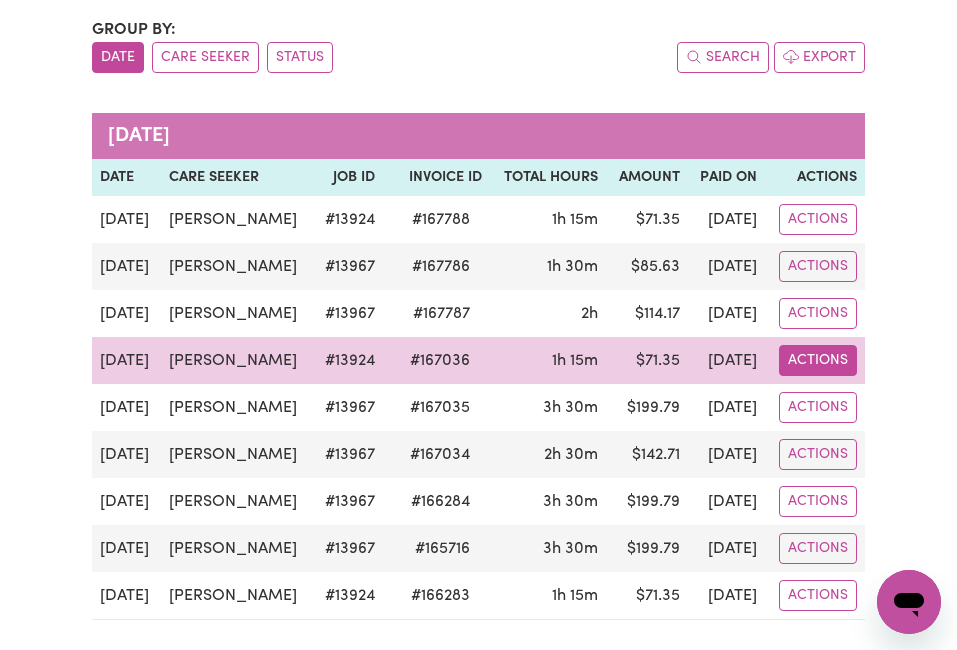 click on "Actions" at bounding box center [818, 219] 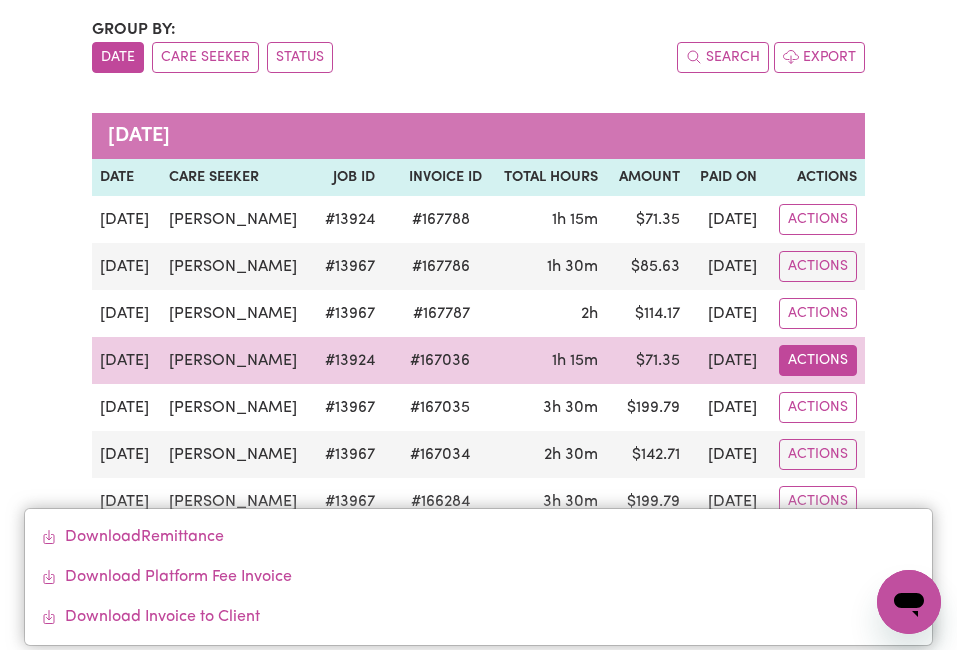 drag, startPoint x: 748, startPoint y: 352, endPoint x: 711, endPoint y: 375, distance: 43.56604 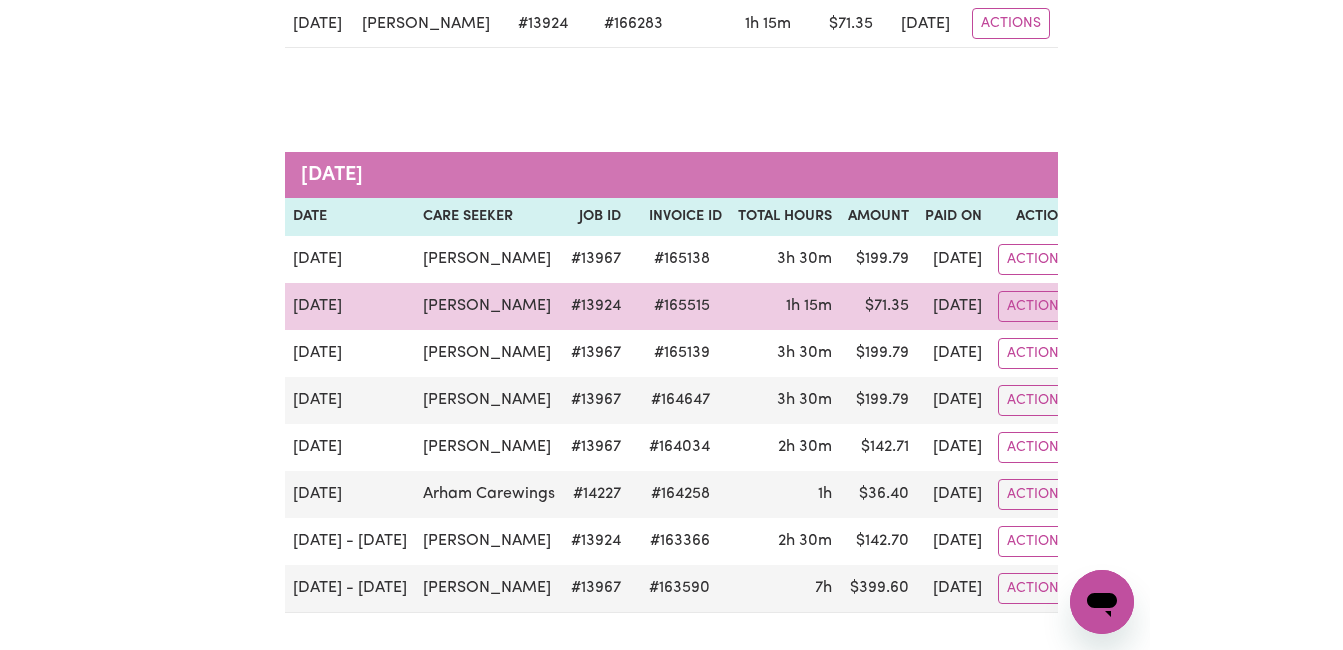 scroll, scrollTop: 800, scrollLeft: 0, axis: vertical 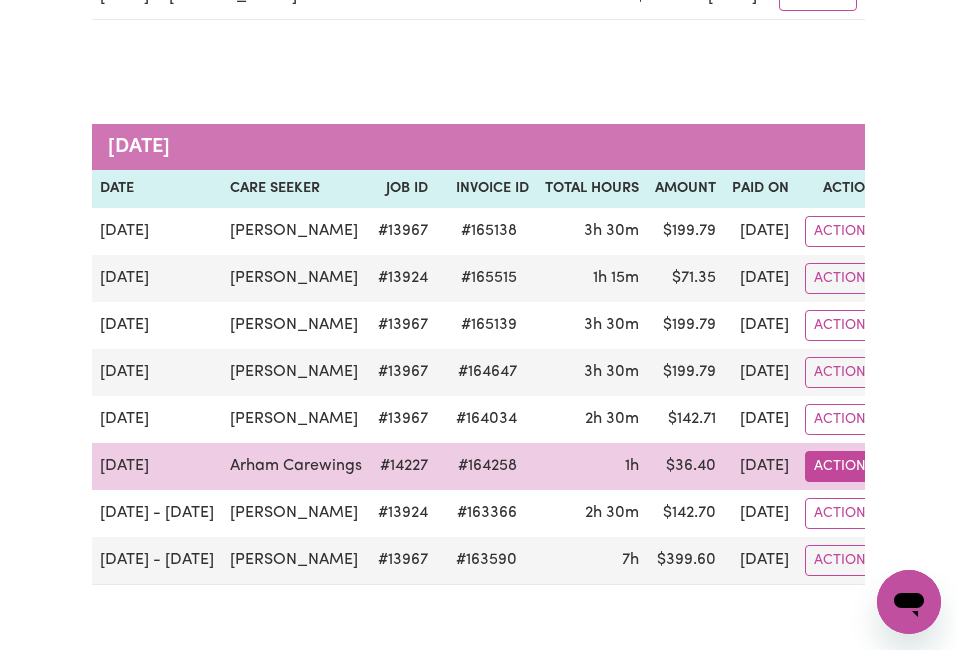 click on "Actions" at bounding box center [818, -381] 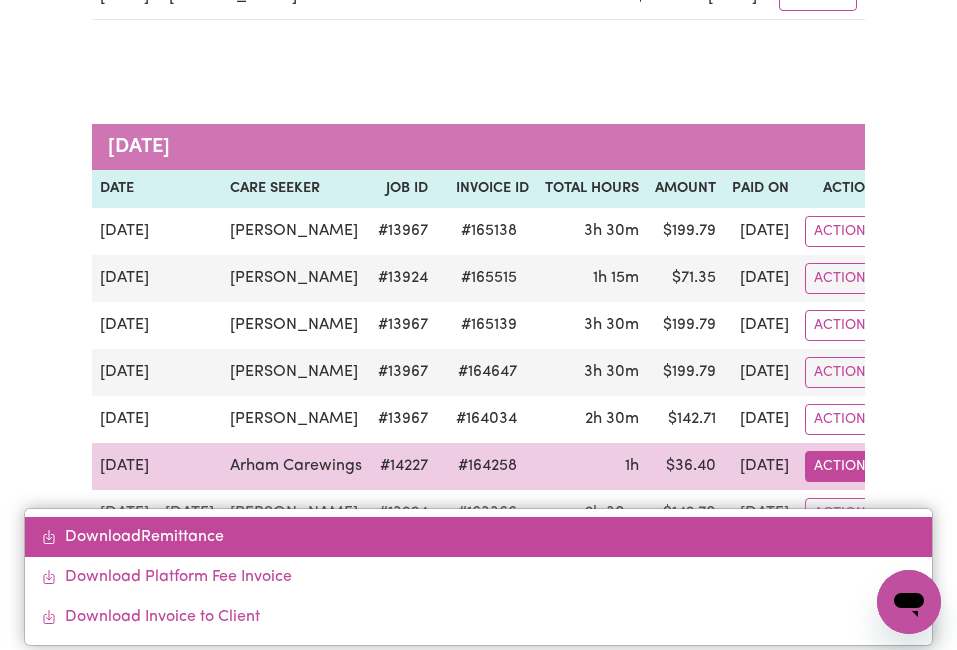 click on "Download  Remittance" at bounding box center (478, 537) 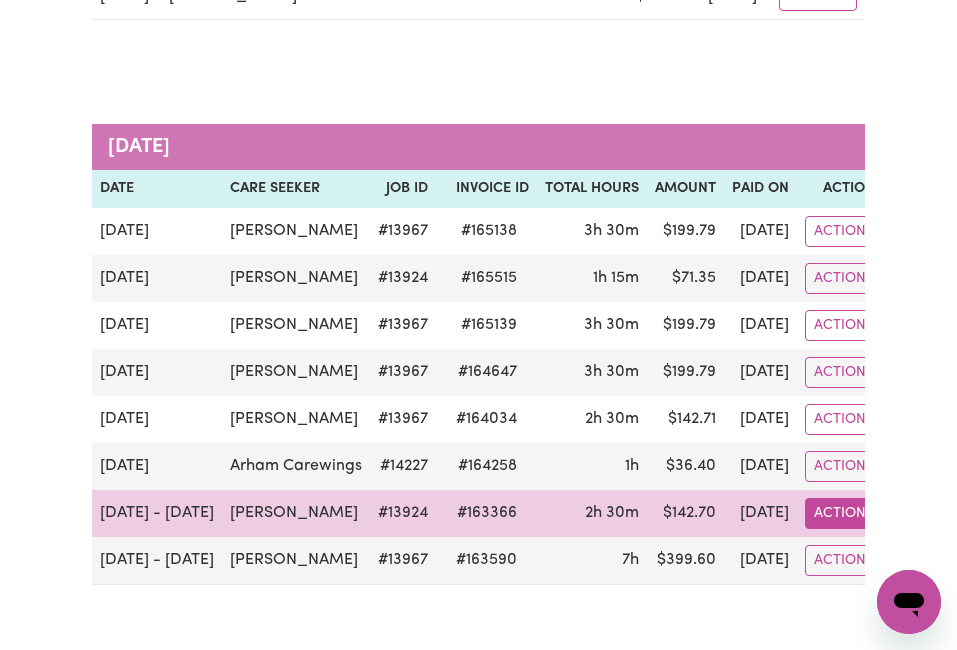 click on "Actions" at bounding box center (818, -381) 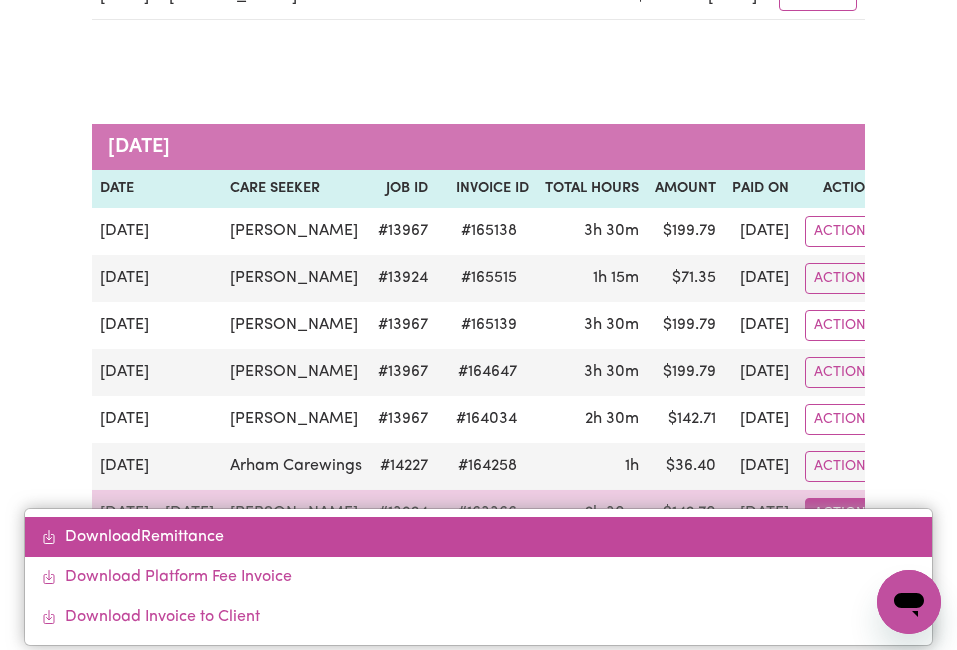 click on "Download  Remittance" at bounding box center (478, 537) 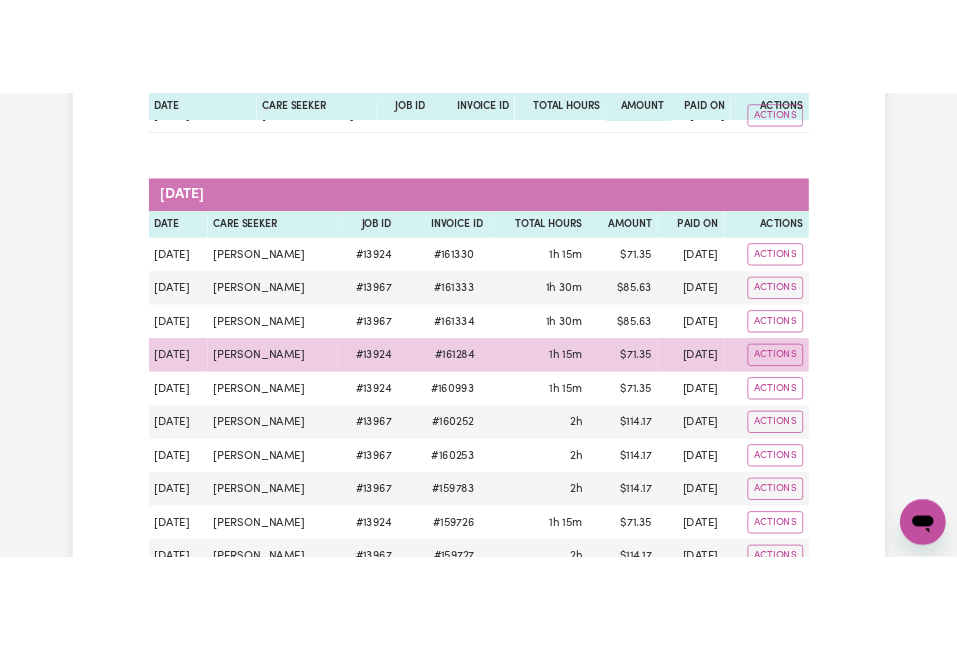 scroll, scrollTop: 1900, scrollLeft: 0, axis: vertical 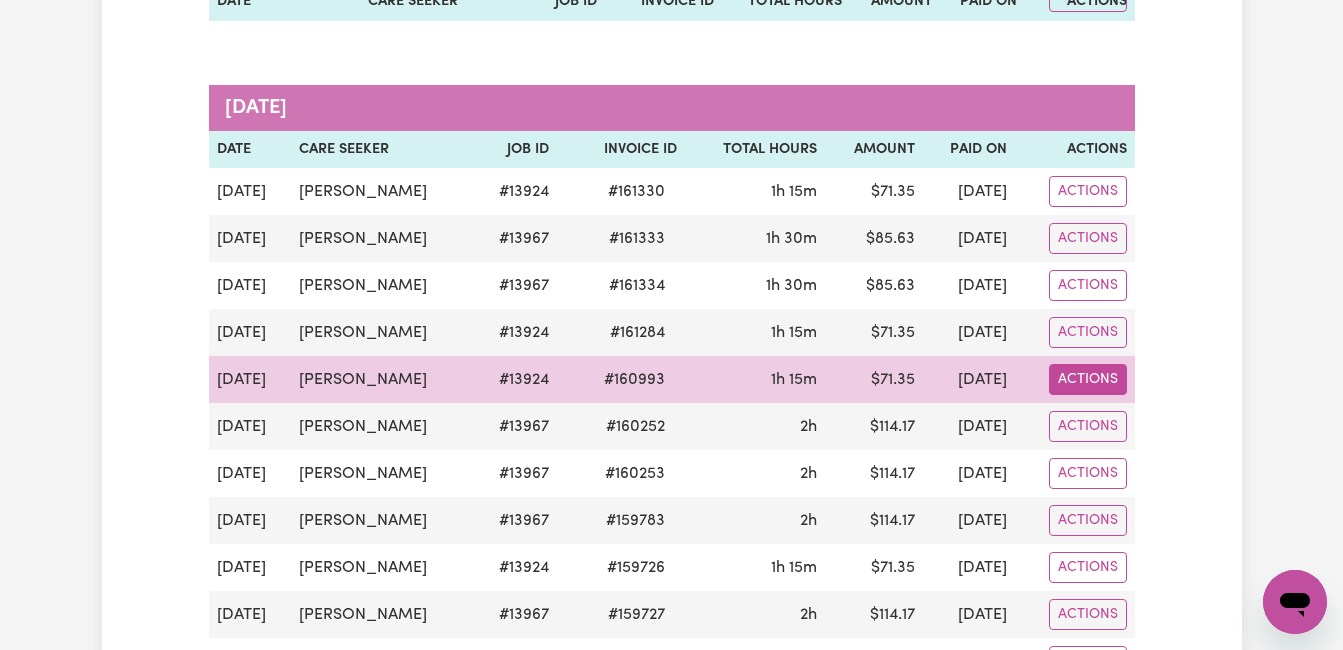 click on "Actions" at bounding box center [1088, -1476] 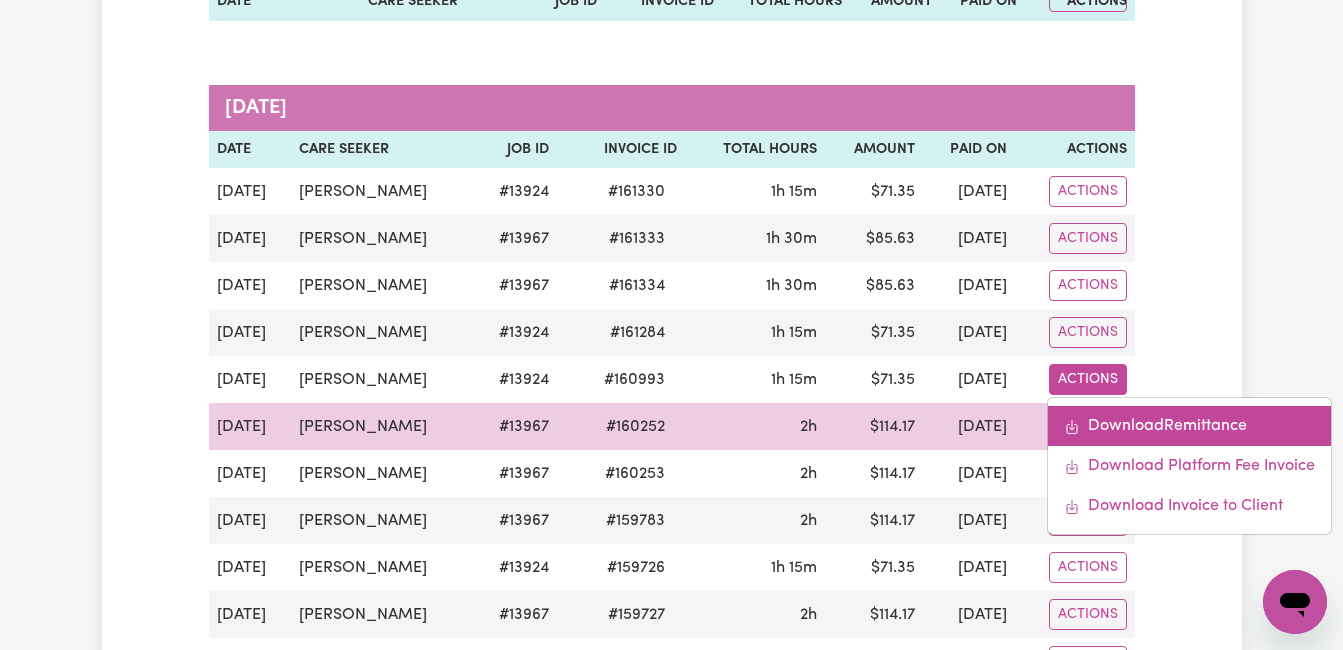 click on "Download  Remittance" at bounding box center (1189, 426) 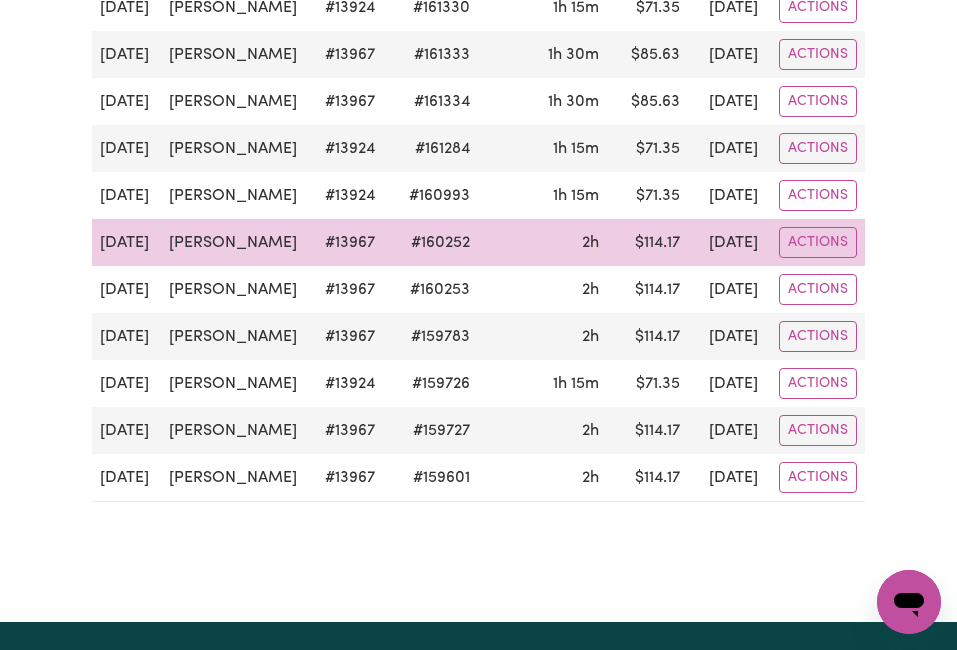 scroll, scrollTop: 2100, scrollLeft: 0, axis: vertical 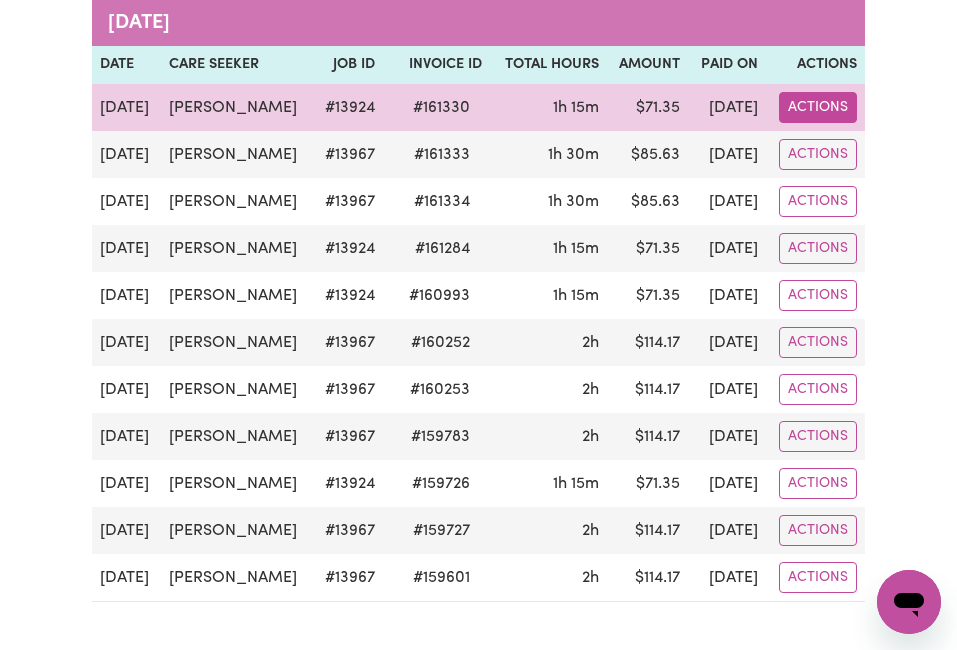 click on "Actions" at bounding box center [818, -1681] 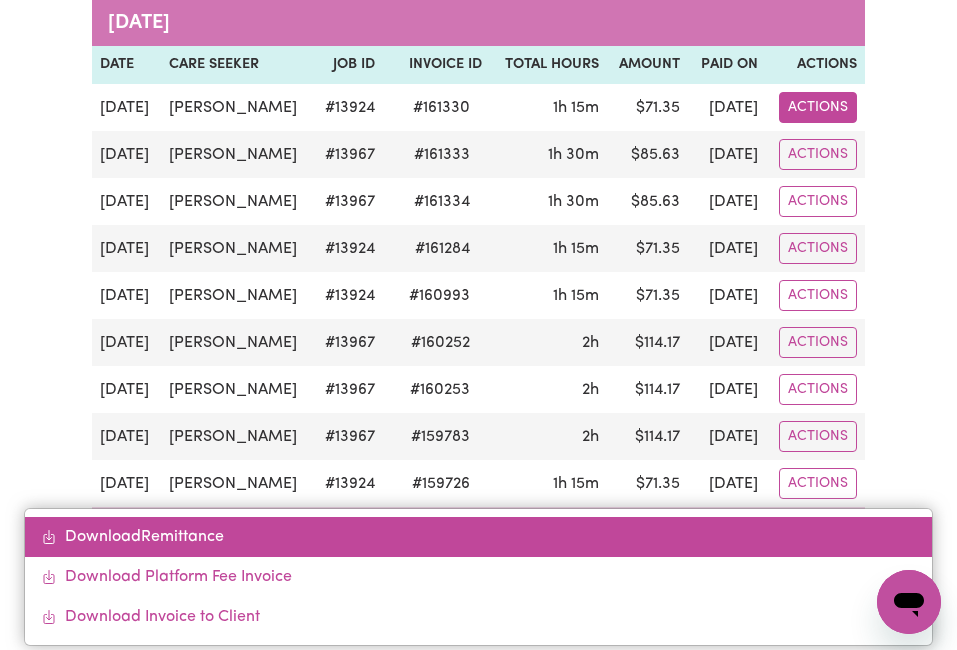 drag, startPoint x: 176, startPoint y: 530, endPoint x: 190, endPoint y: 526, distance: 14.56022 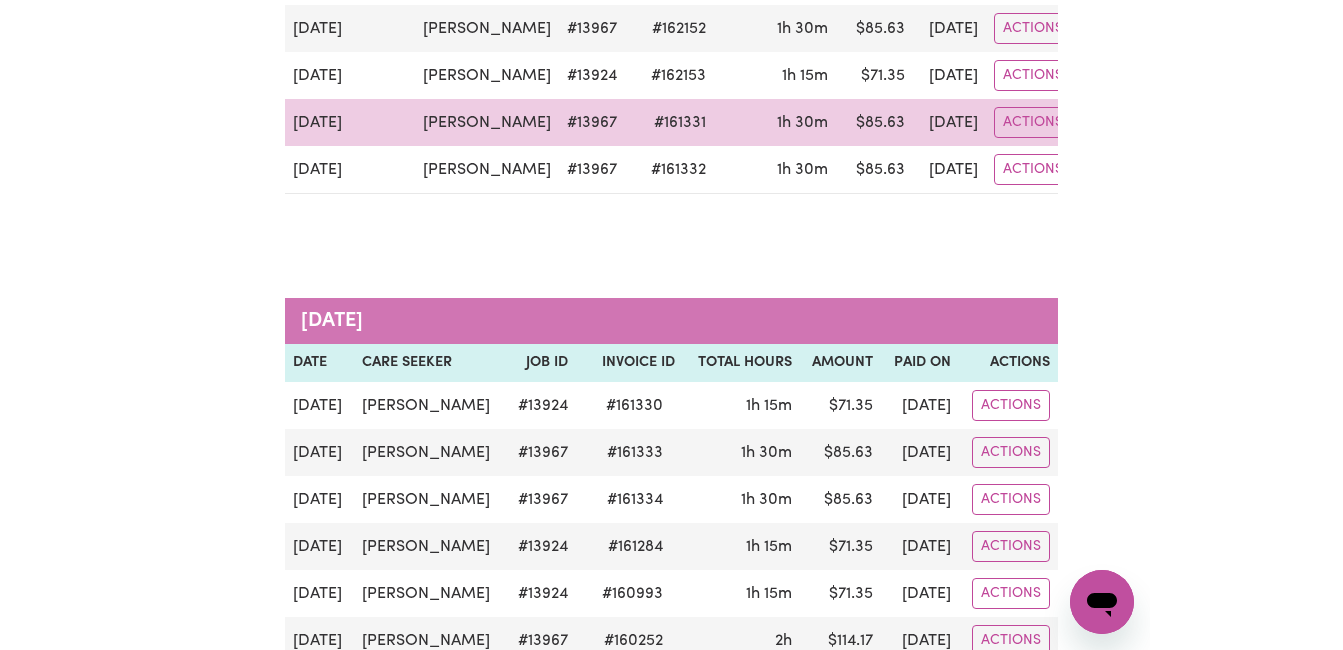scroll, scrollTop: 1800, scrollLeft: 0, axis: vertical 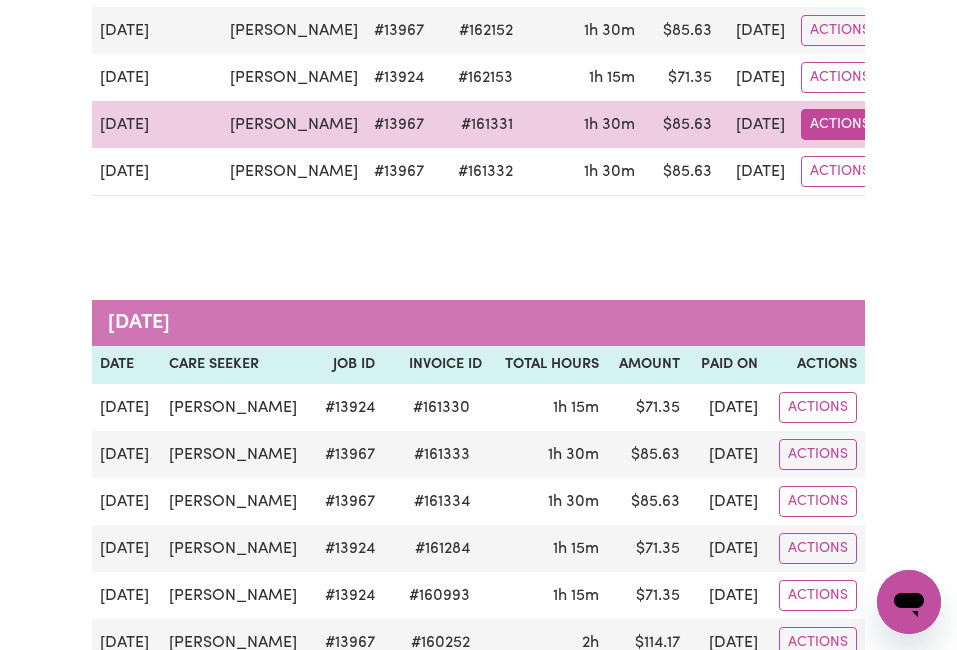 click on "Actions" at bounding box center (818, -1381) 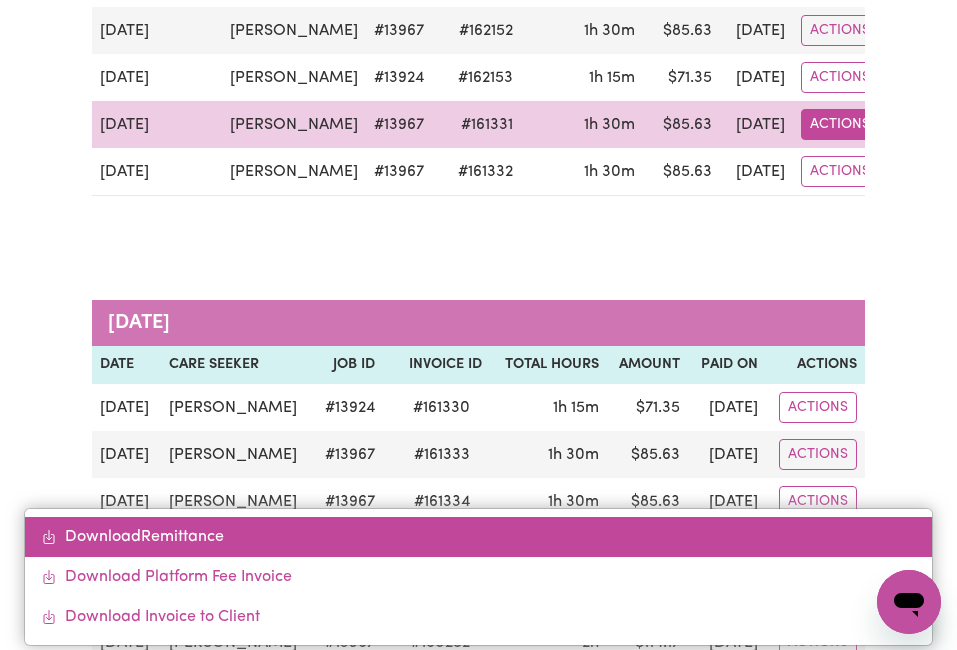 click on "Download  Remittance" at bounding box center [478, 537] 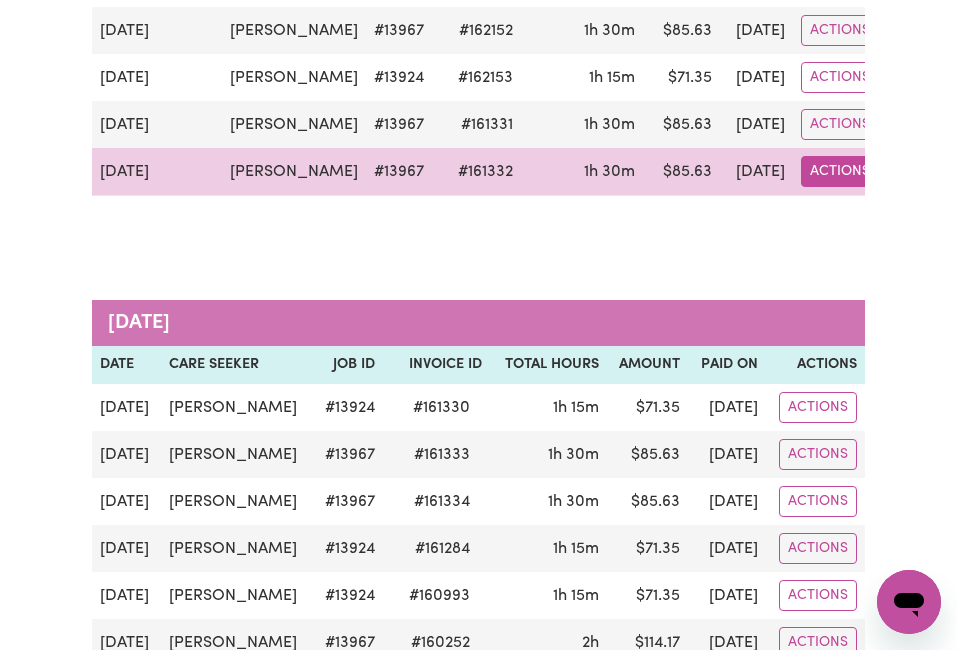 click on "Actions" at bounding box center (818, -1381) 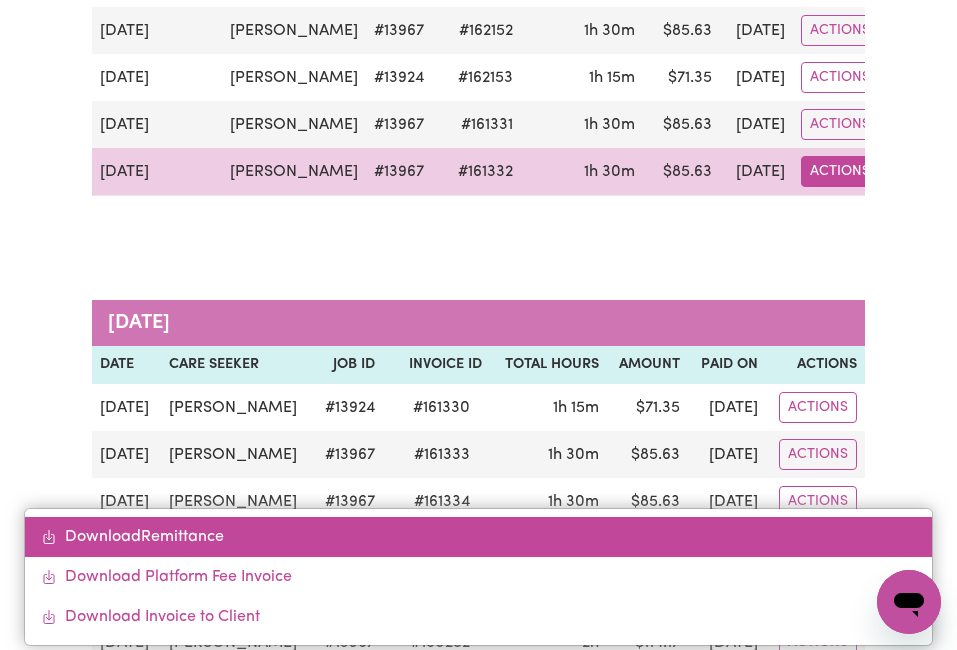 click on "Download  Remittance" at bounding box center [478, 537] 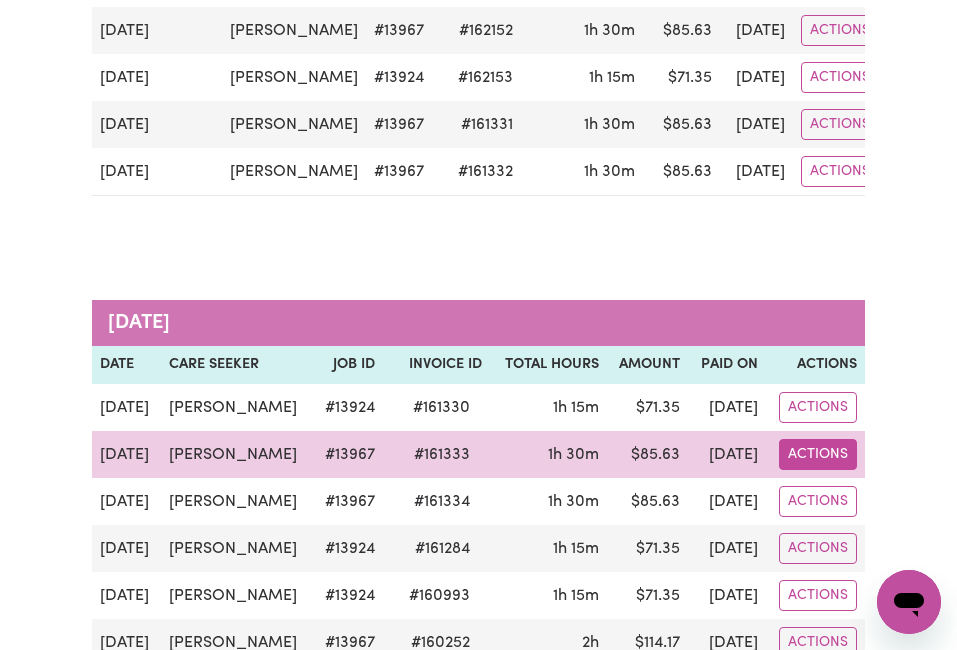click on "Actions" at bounding box center (818, -1381) 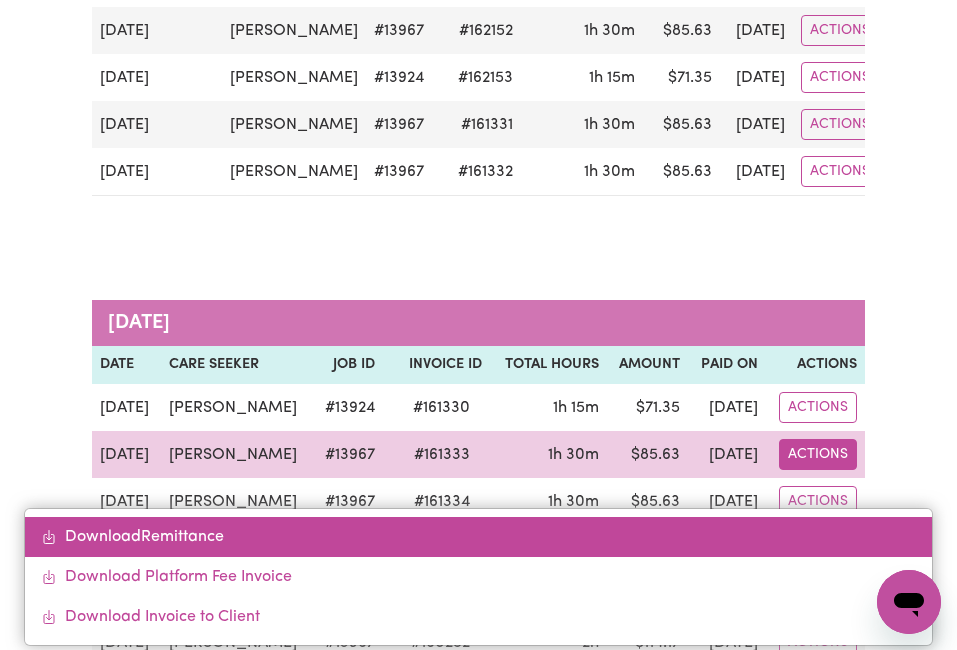 click on "Download  Remittance" at bounding box center [478, 537] 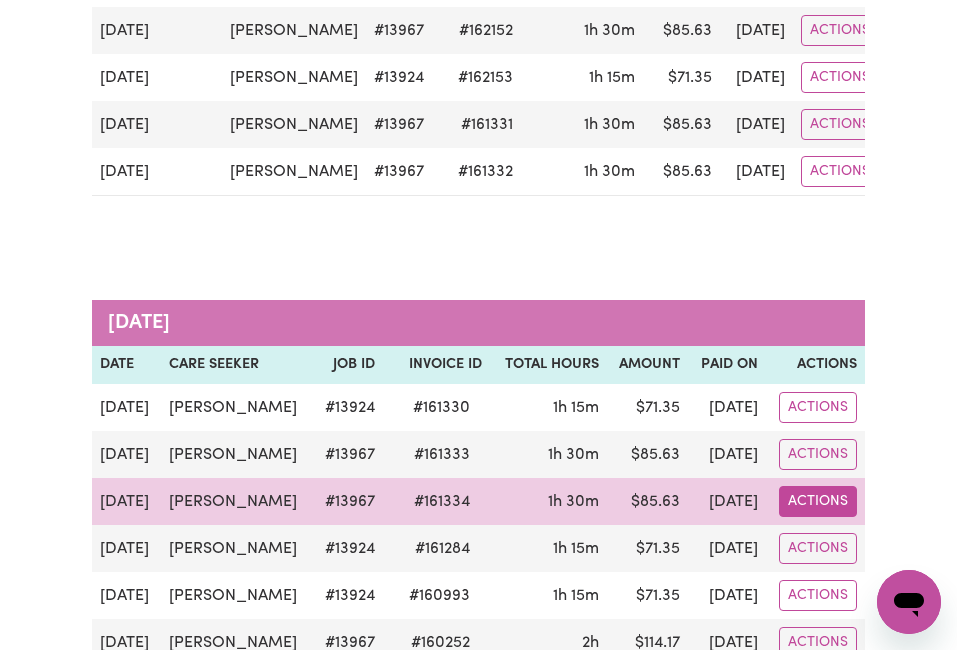 drag, startPoint x: 811, startPoint y: 503, endPoint x: 801, endPoint y: 505, distance: 10.198039 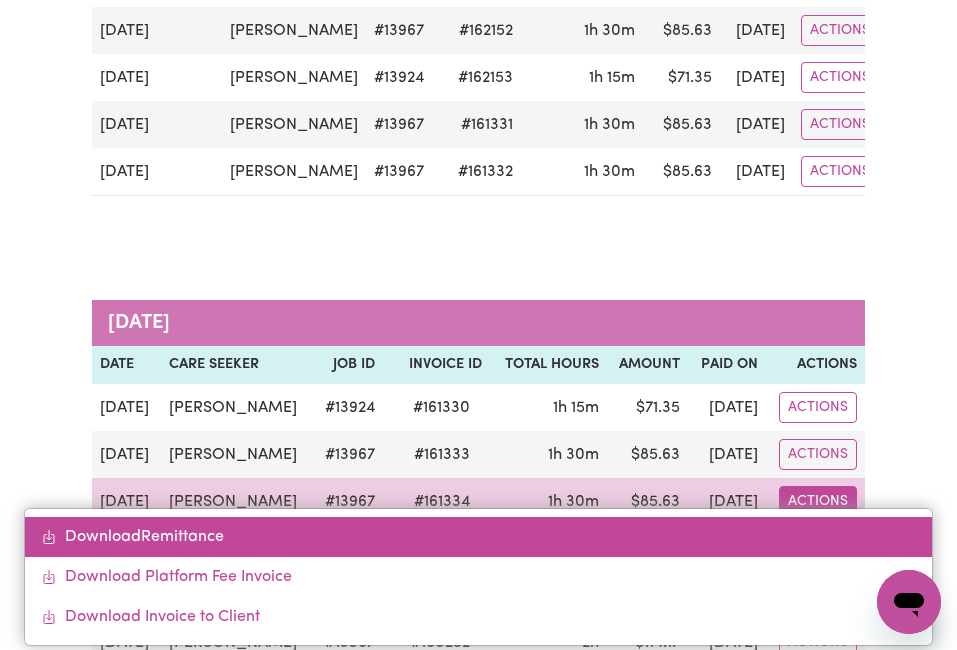 click on "Download  Remittance" at bounding box center [478, 537] 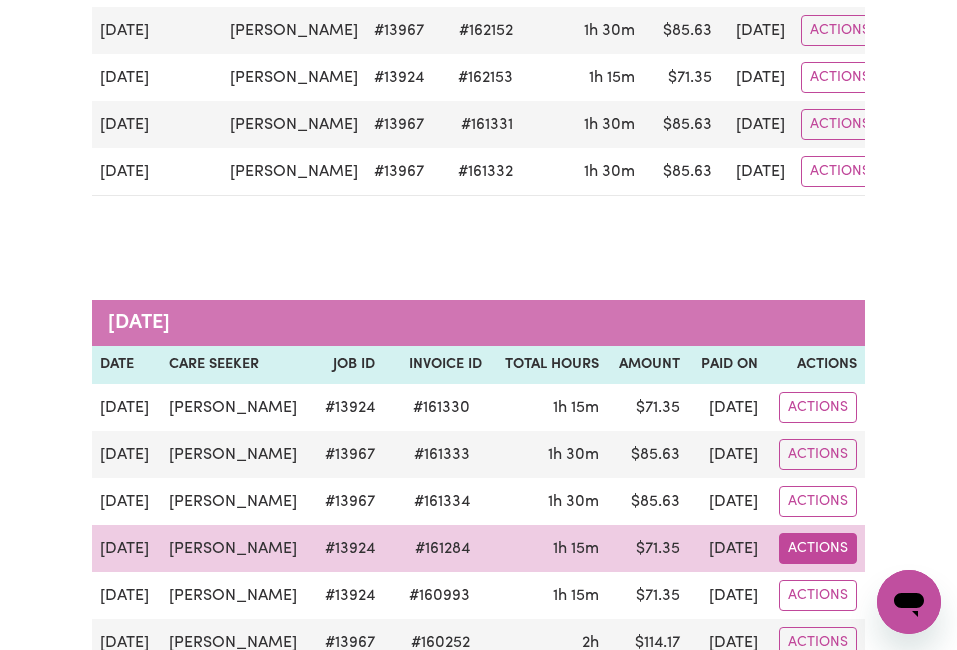 click on "Actions" at bounding box center (818, -1381) 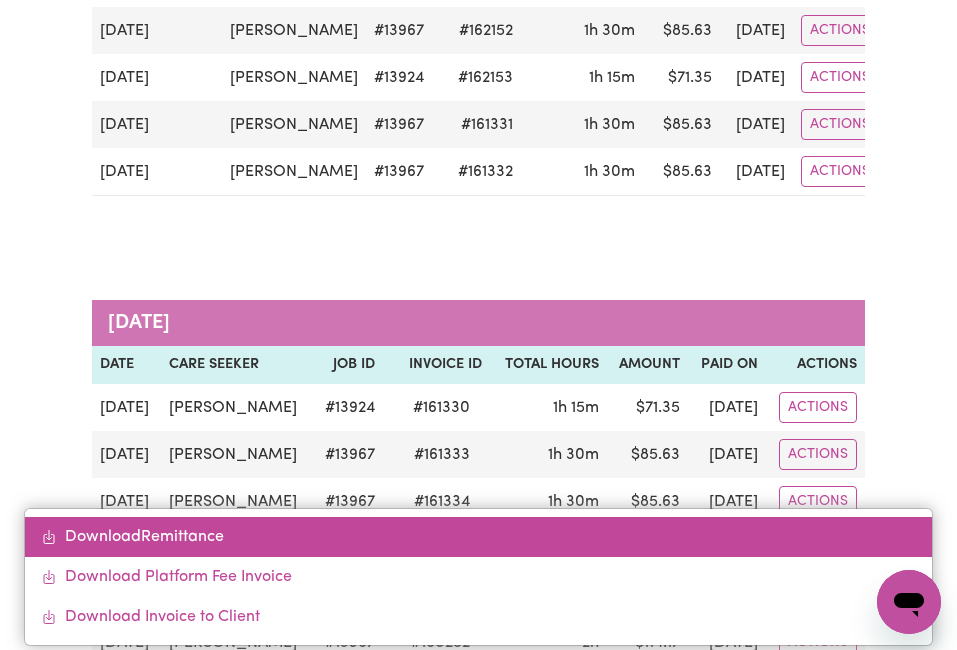 click on "Download  Remittance" at bounding box center [478, 537] 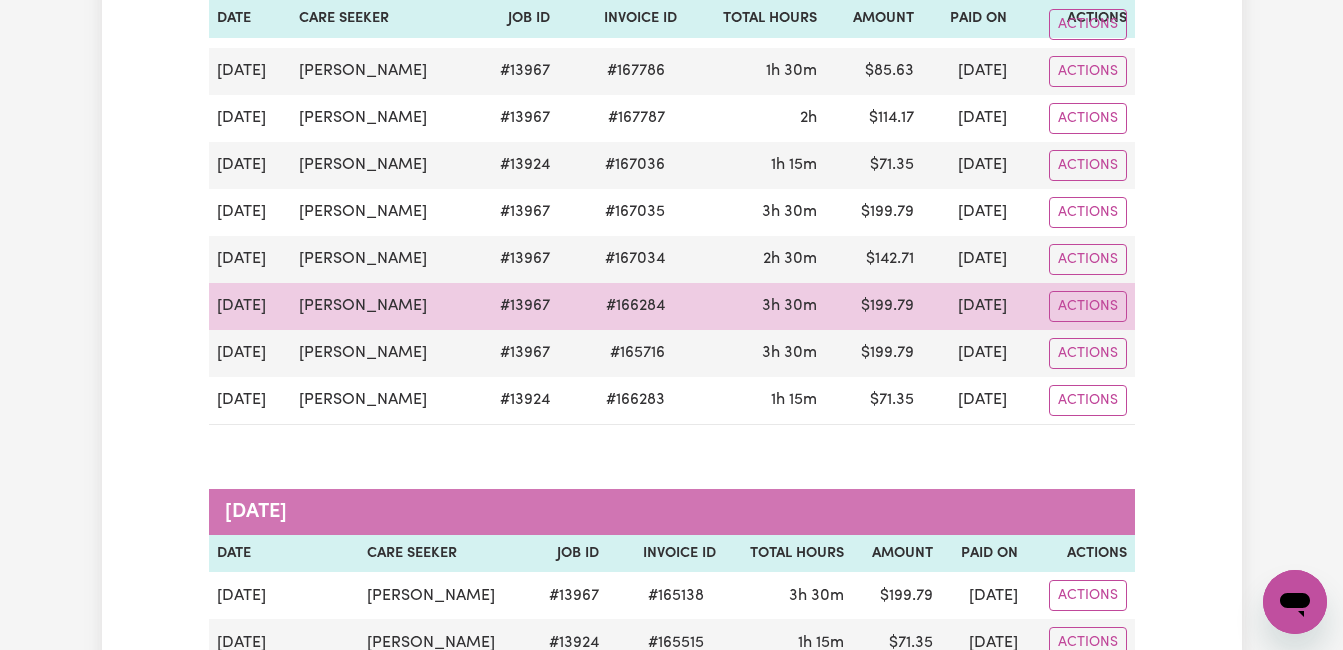 scroll, scrollTop: 0, scrollLeft: 0, axis: both 